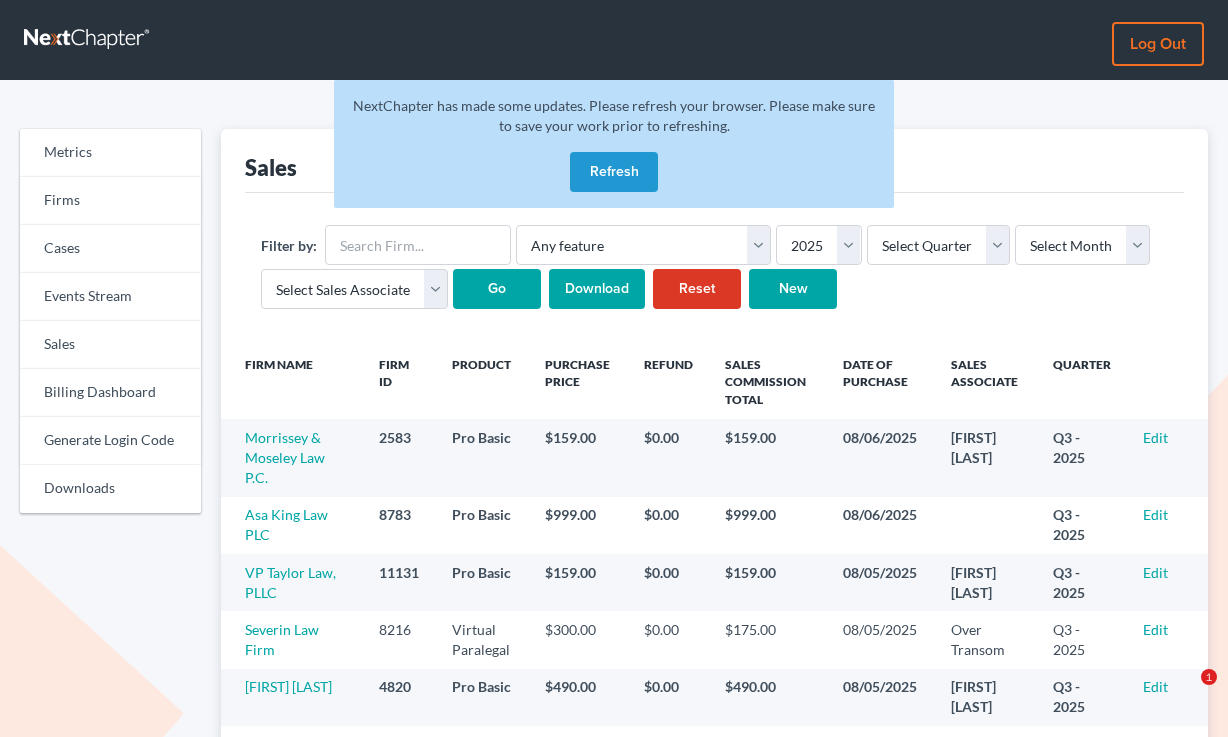 scroll, scrollTop: 0, scrollLeft: 0, axis: both 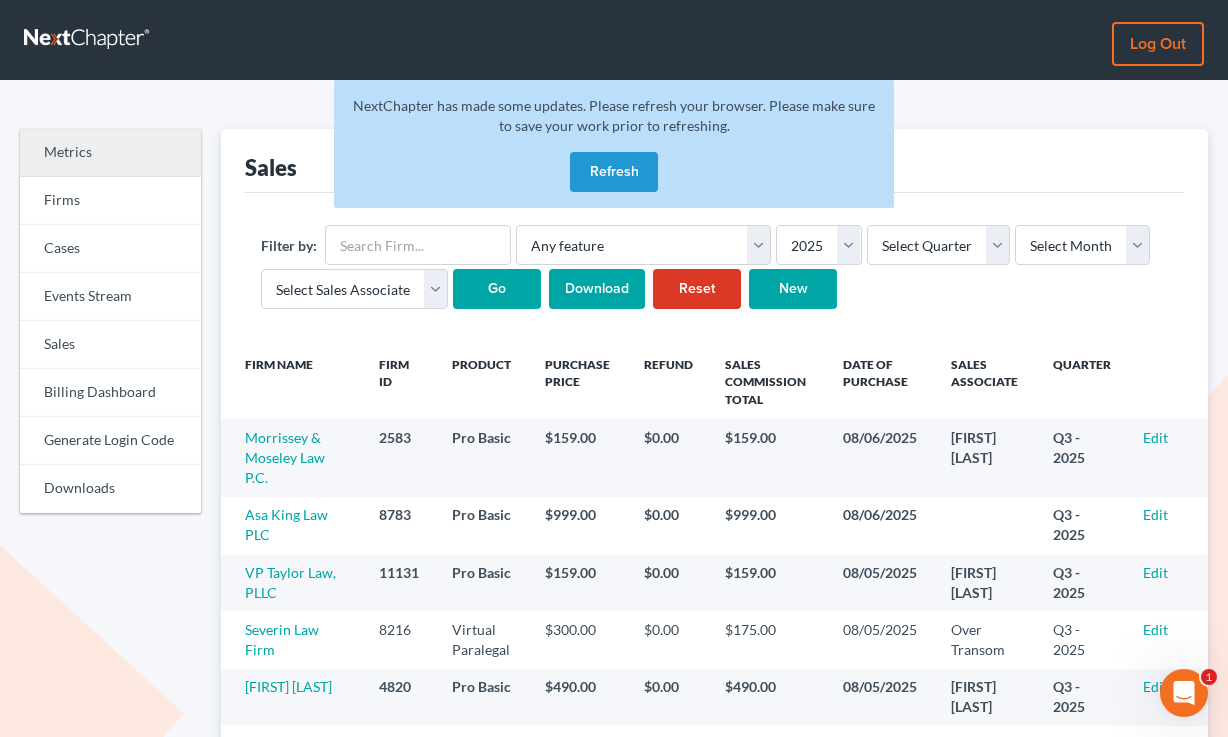 click on "Metrics" at bounding box center (110, 153) 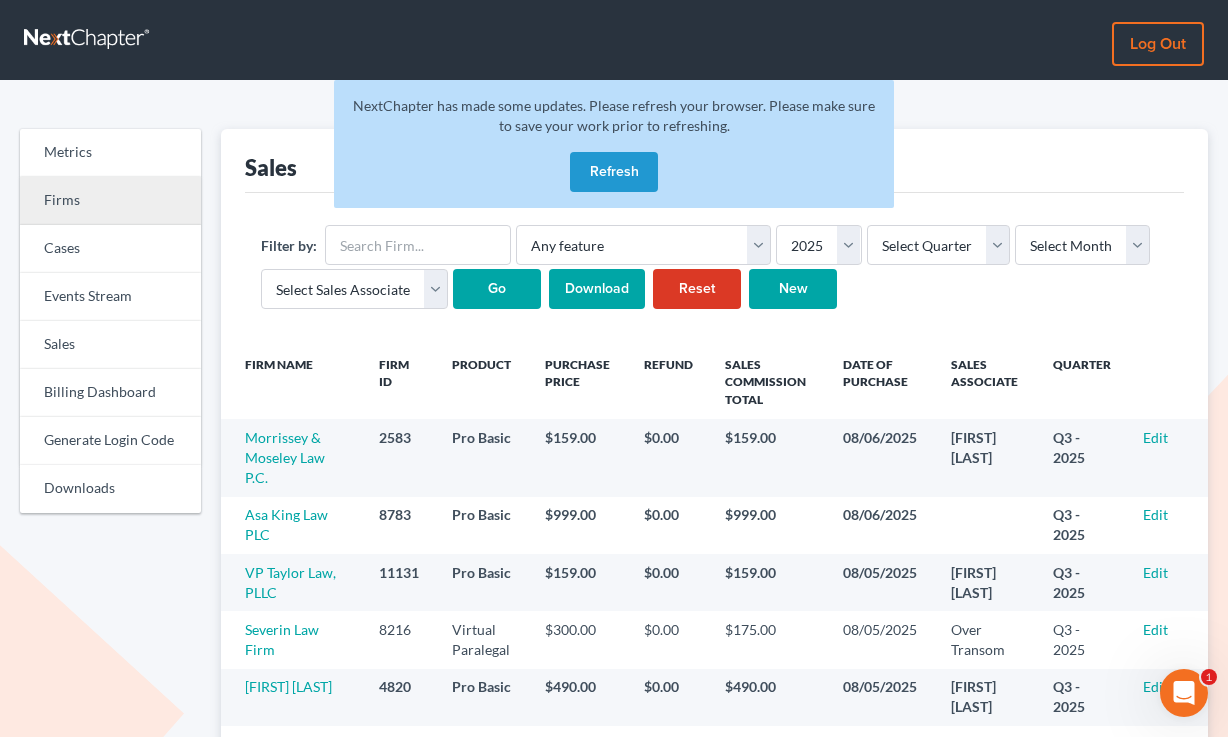 click on "Firms" at bounding box center (110, 201) 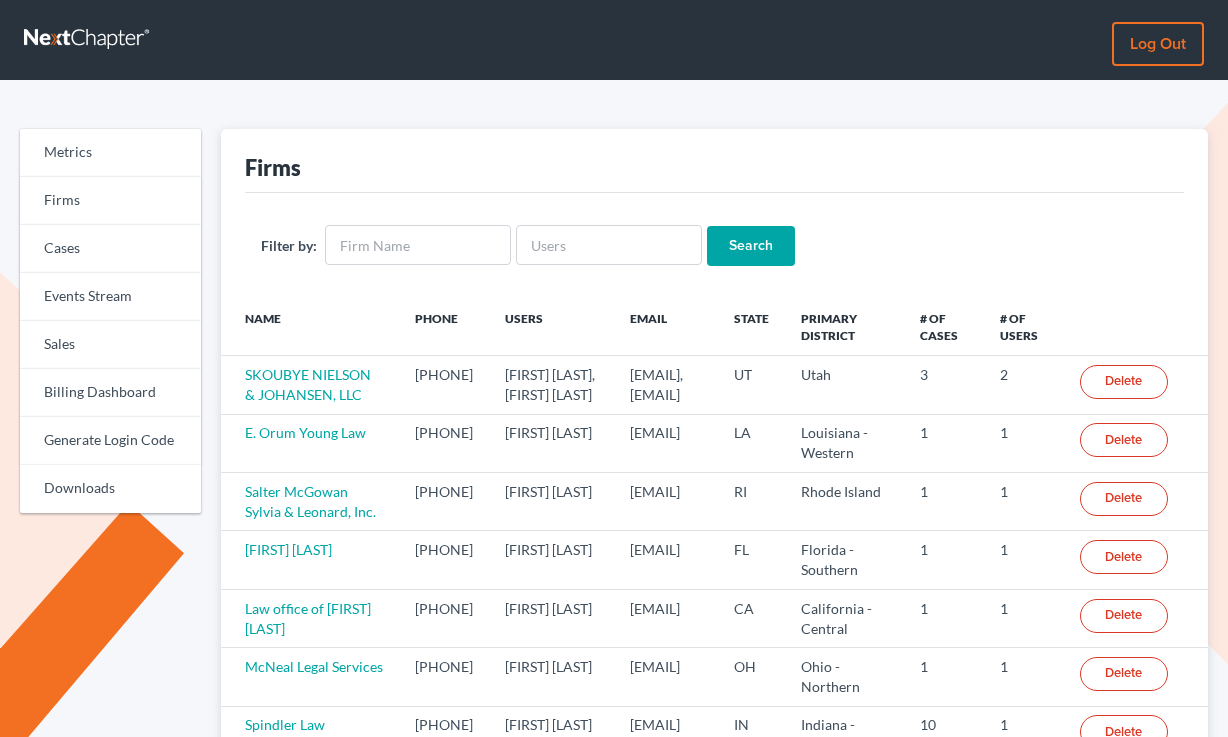scroll, scrollTop: 0, scrollLeft: 0, axis: both 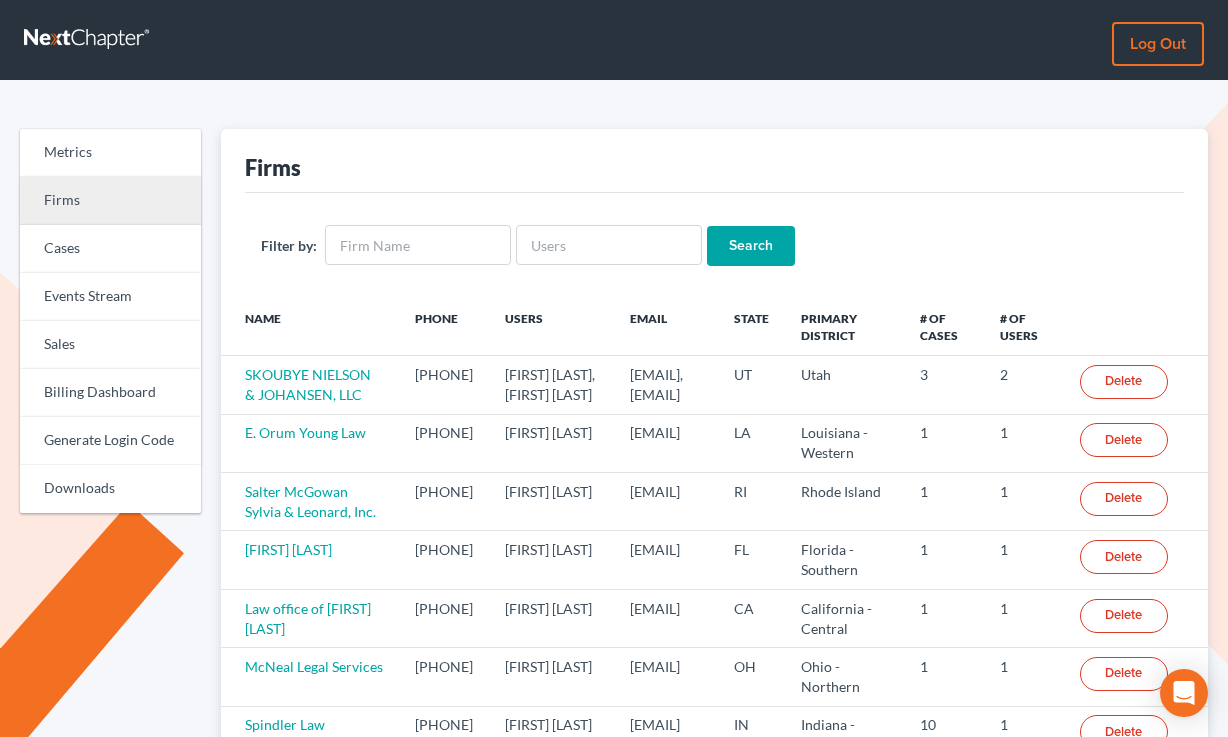 click on "Firms" at bounding box center [110, 201] 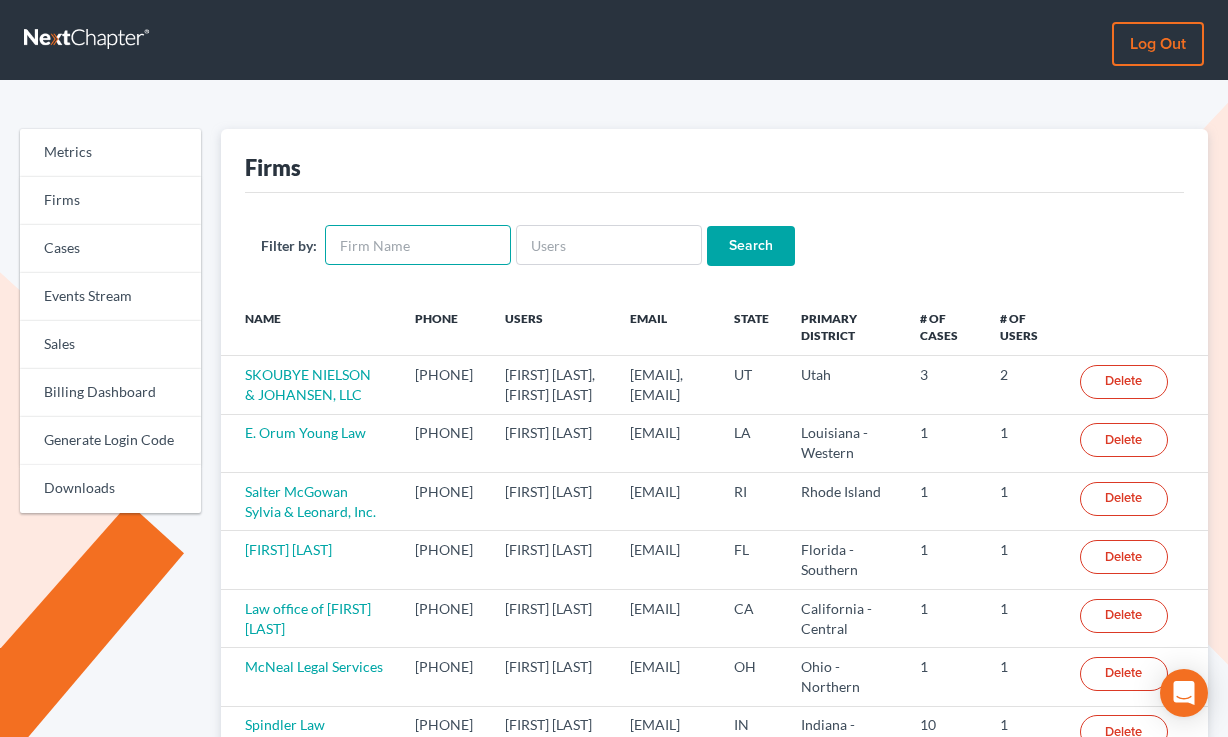 click at bounding box center (418, 245) 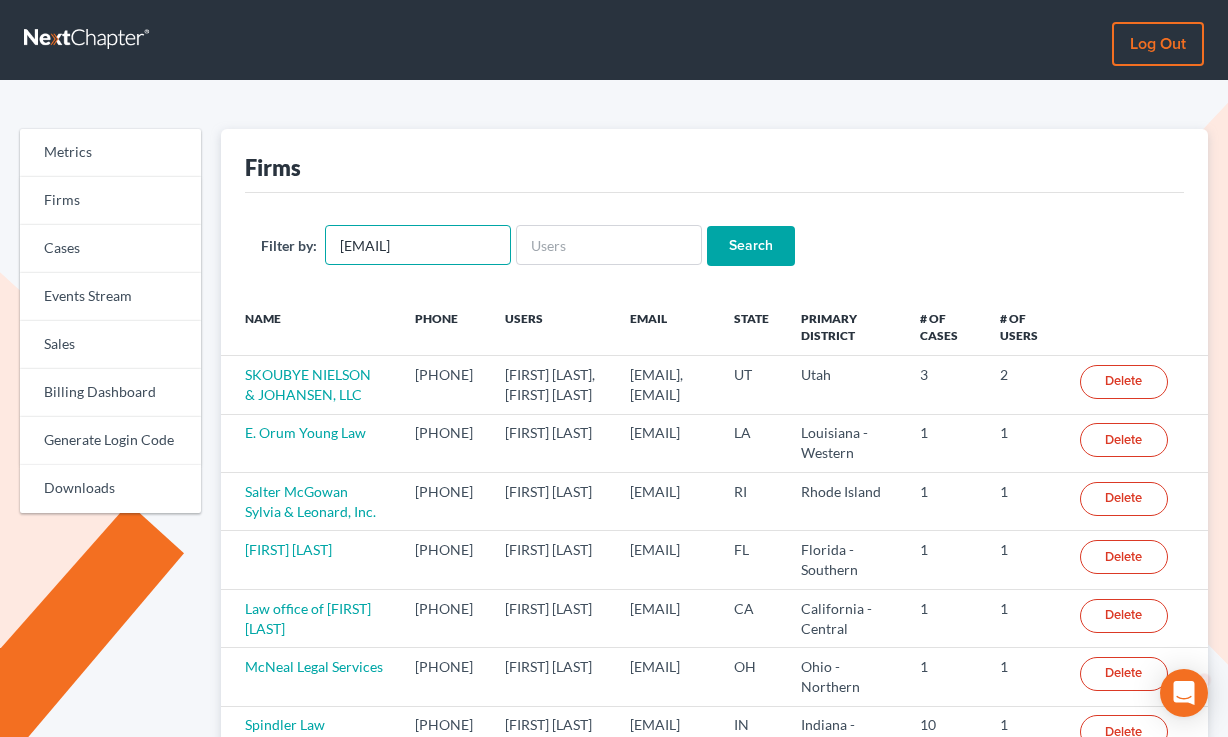 scroll, scrollTop: 0, scrollLeft: 0, axis: both 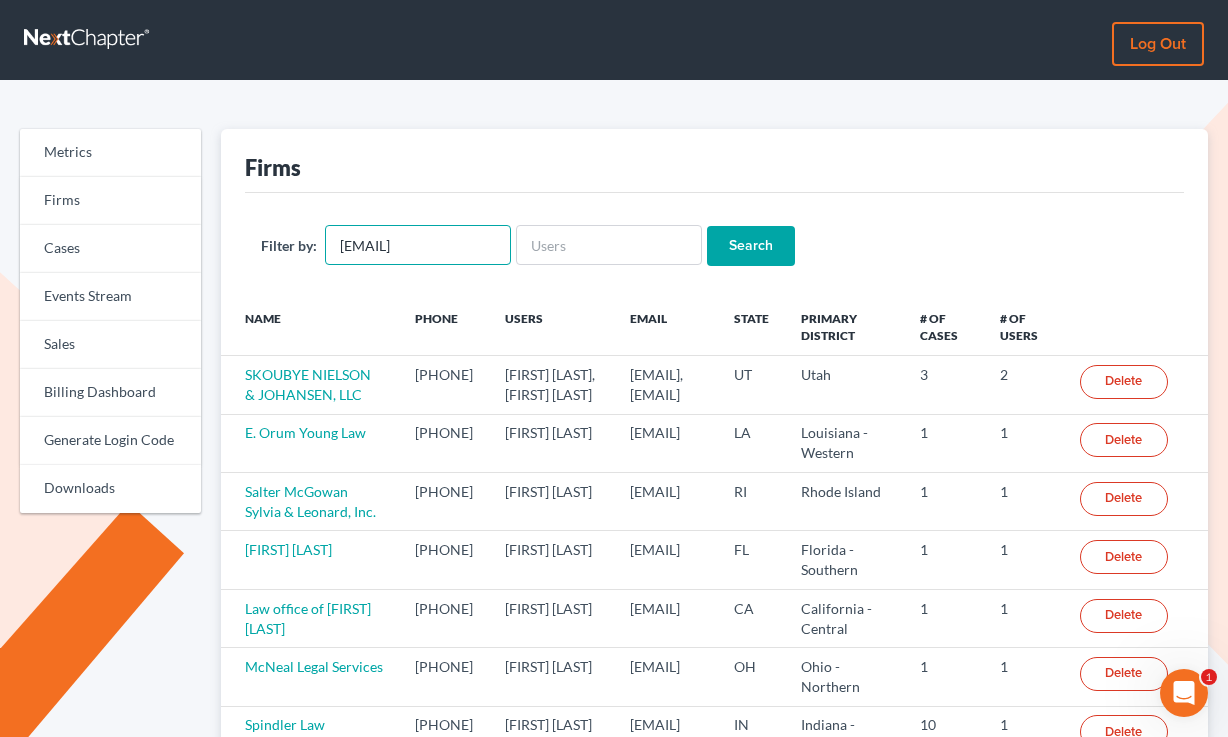 type on "[EMAIL]" 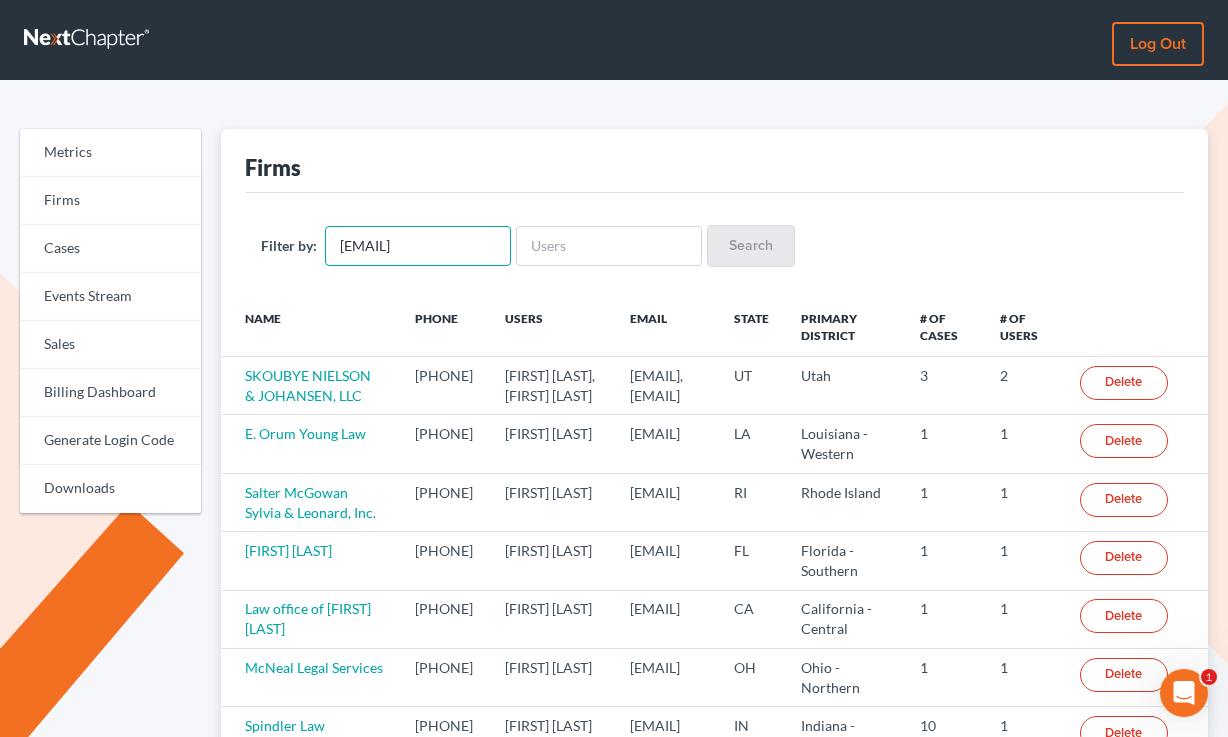 click on "[EMAIL]" at bounding box center (418, 246) 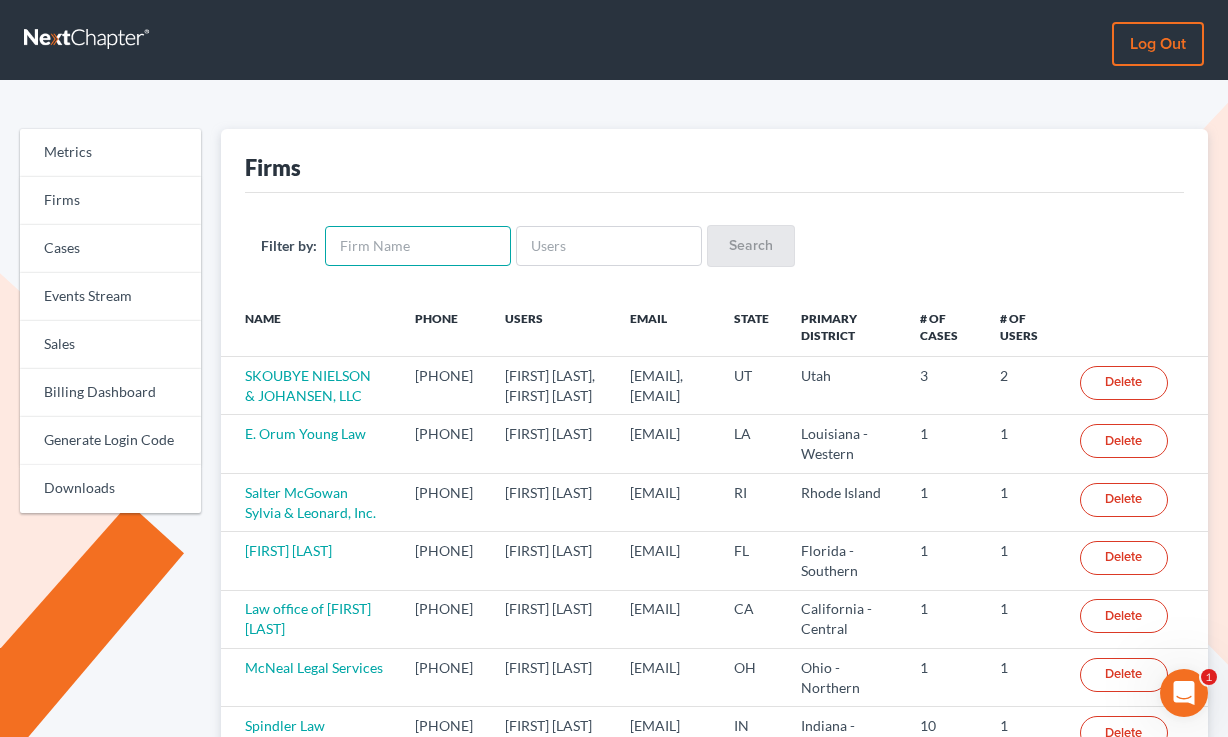 type 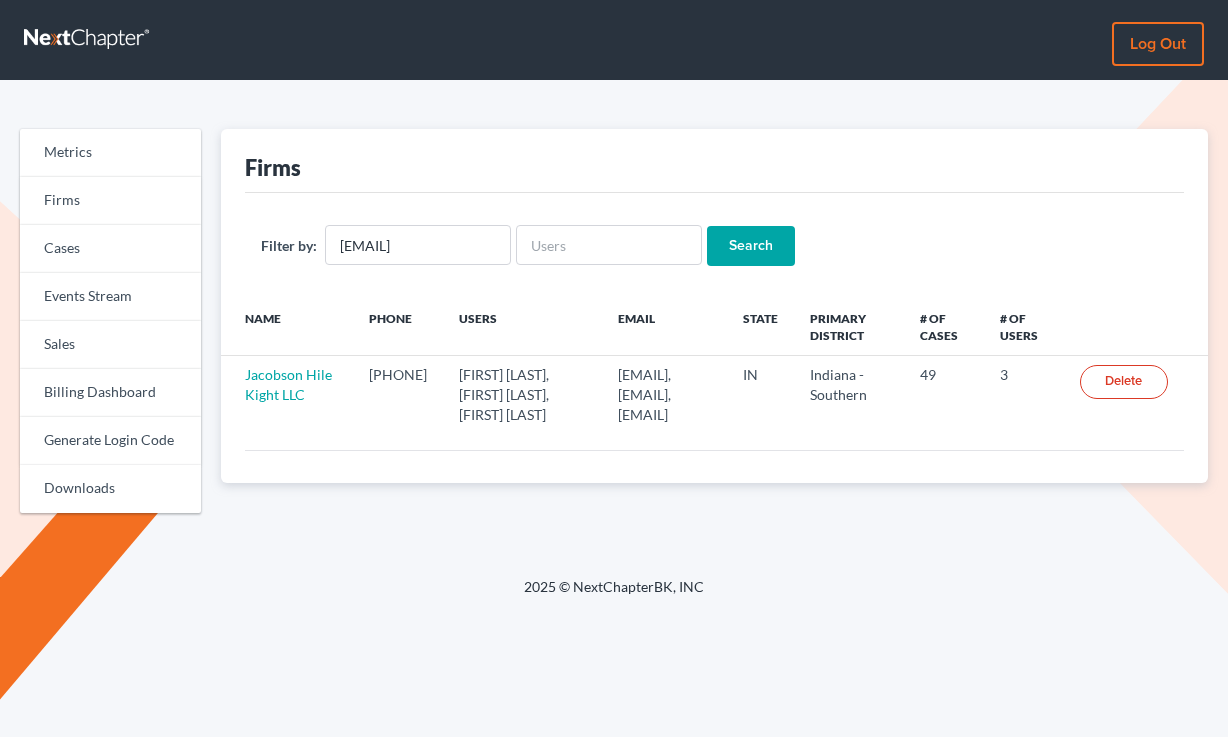 scroll, scrollTop: 0, scrollLeft: 0, axis: both 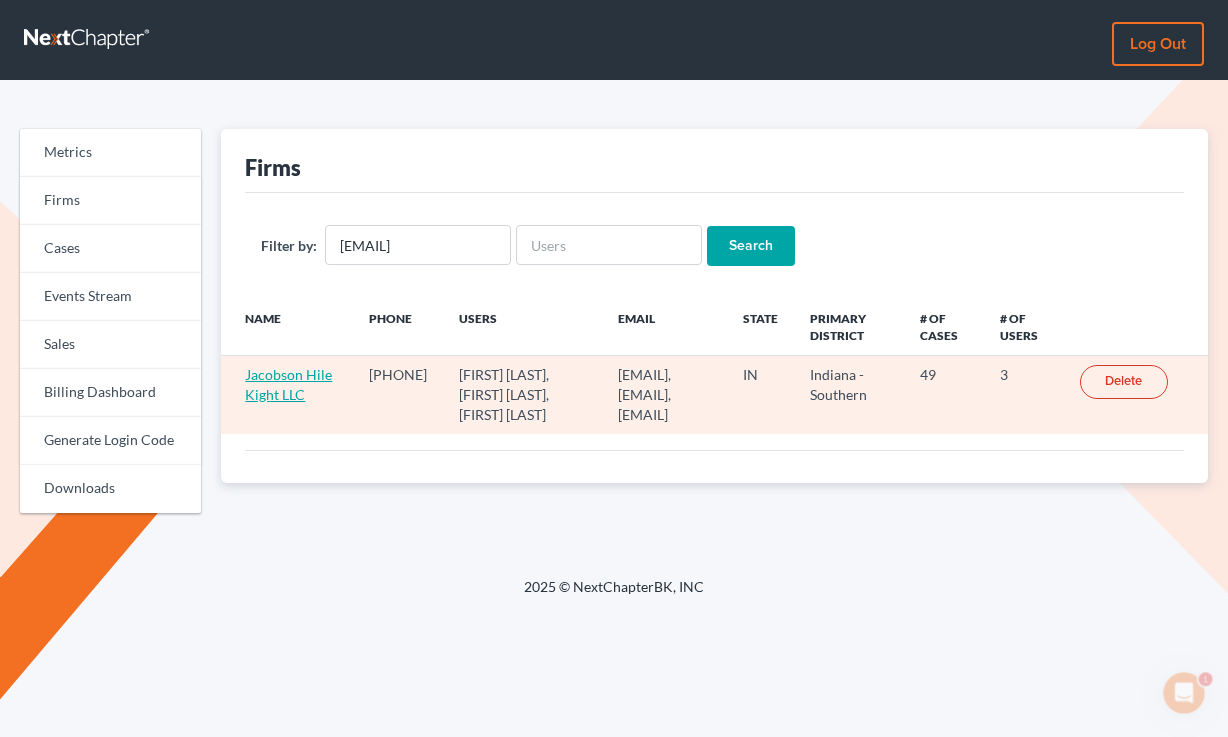 click on "Jacobson Hile Kight LLC" at bounding box center (288, 384) 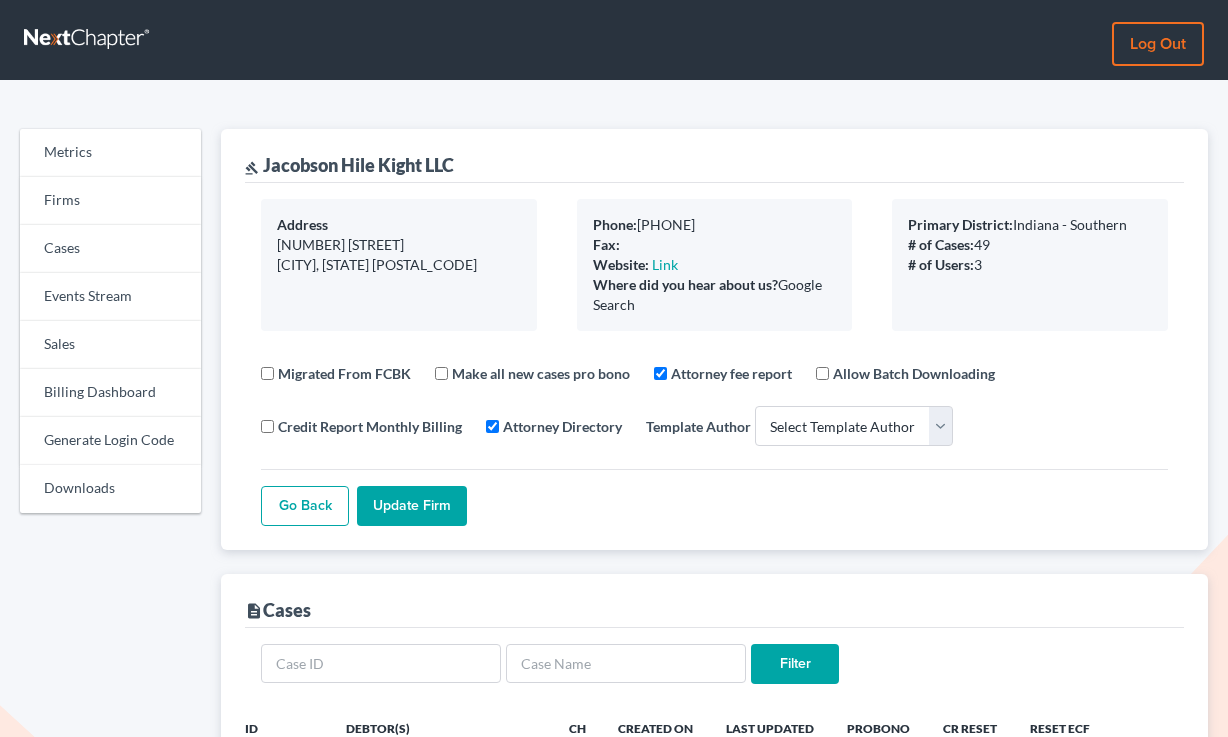 select 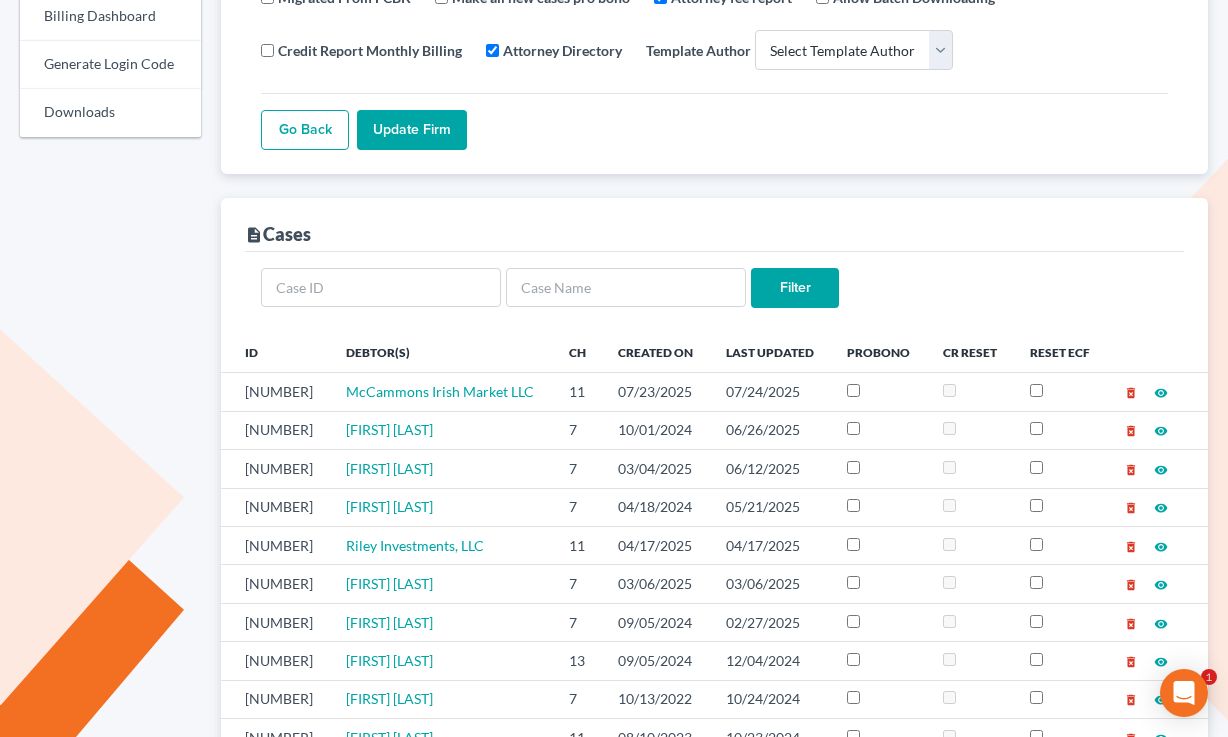 scroll, scrollTop: 1110, scrollLeft: 0, axis: vertical 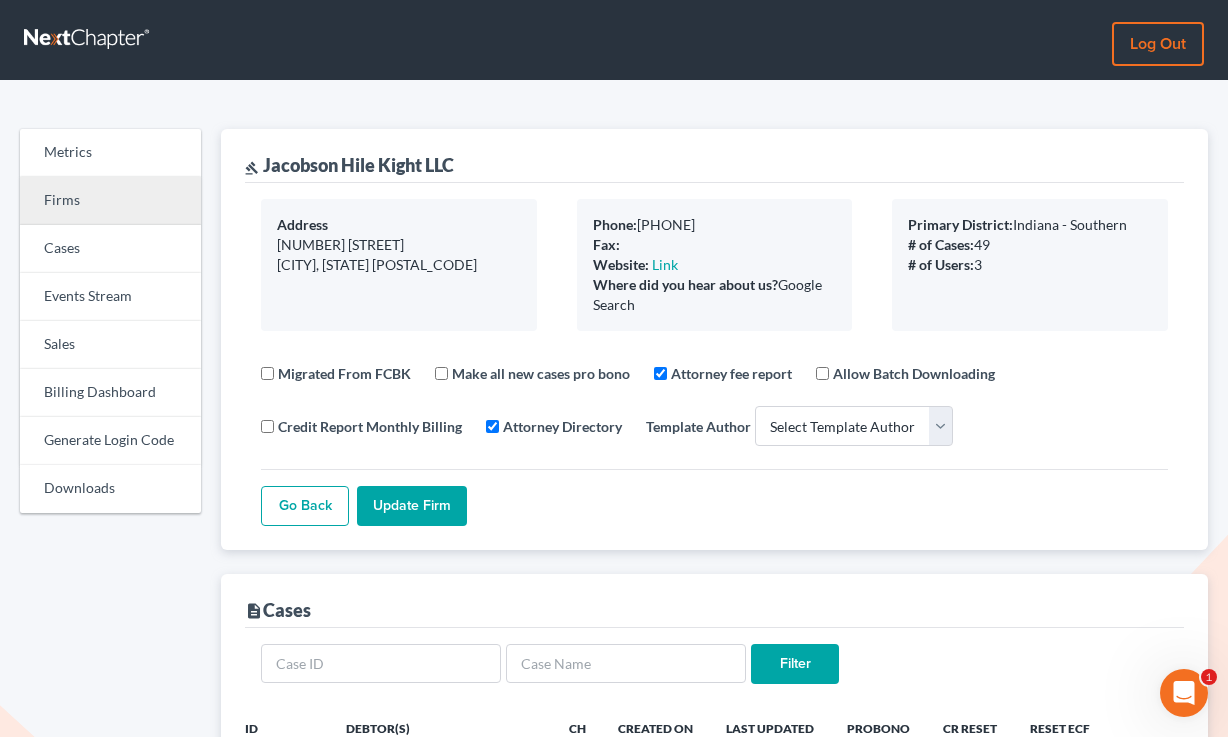 click on "Firms" at bounding box center [110, 201] 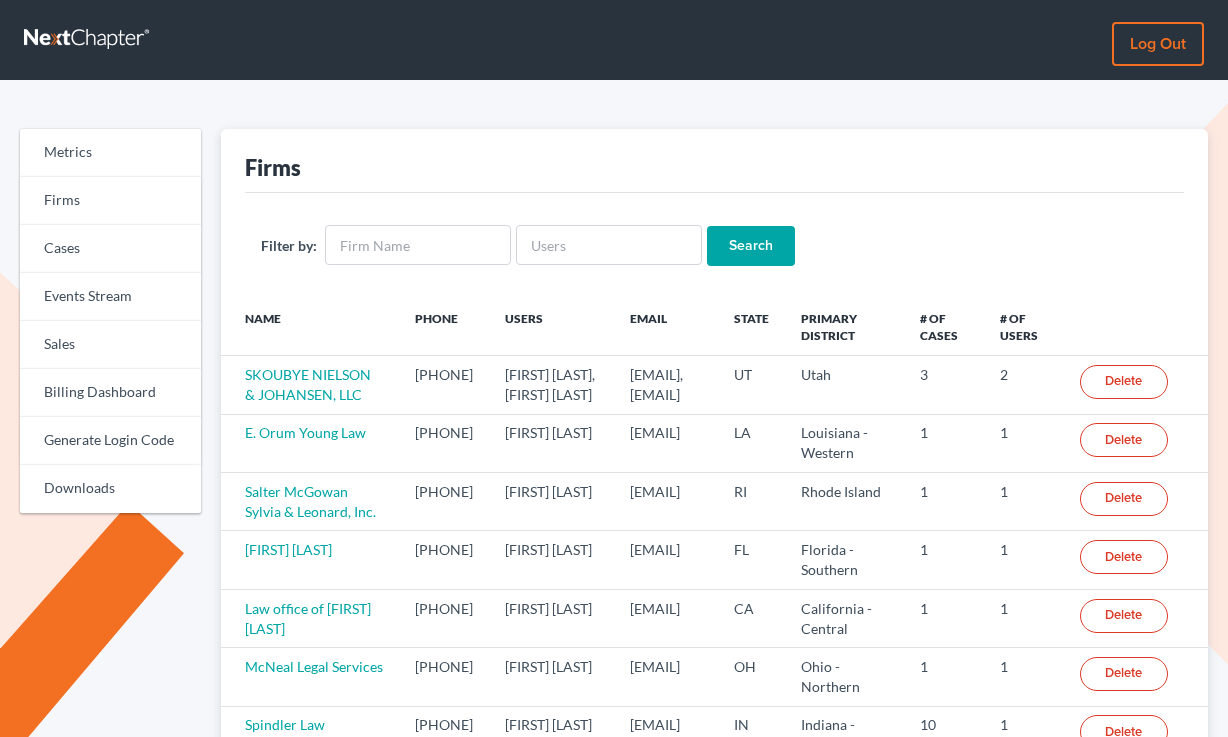 scroll, scrollTop: 0, scrollLeft: 0, axis: both 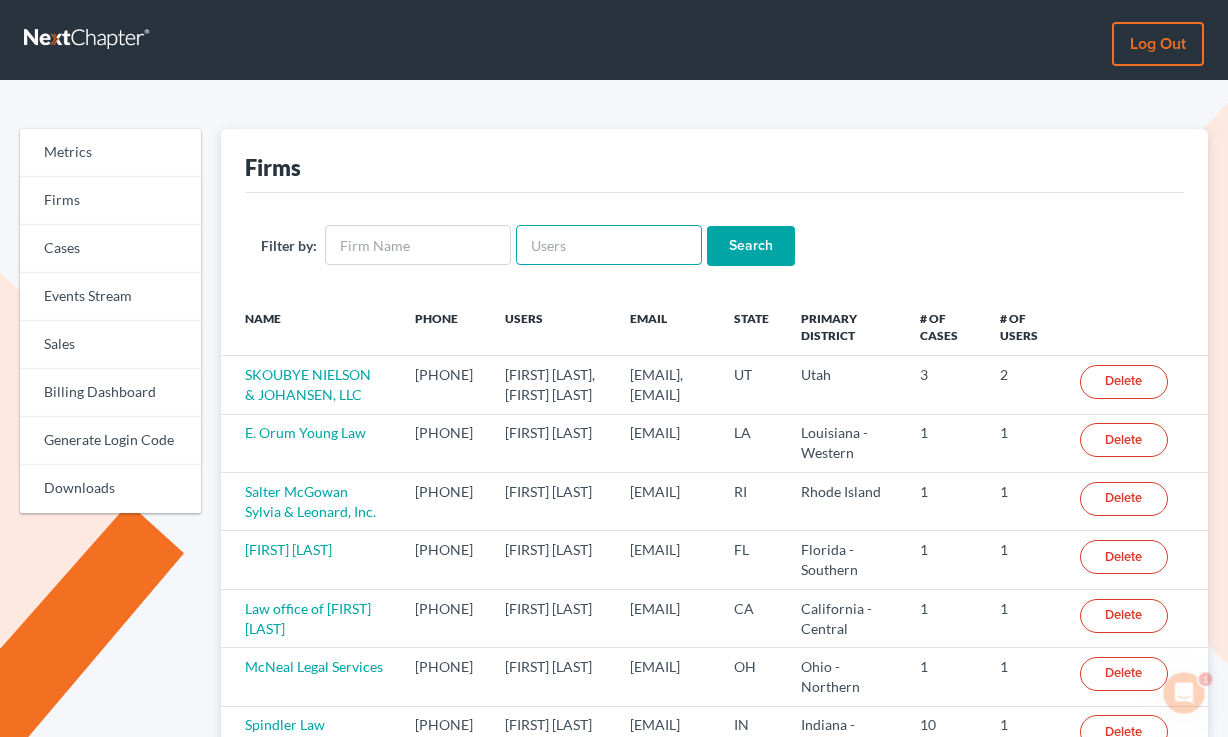 click at bounding box center (609, 245) 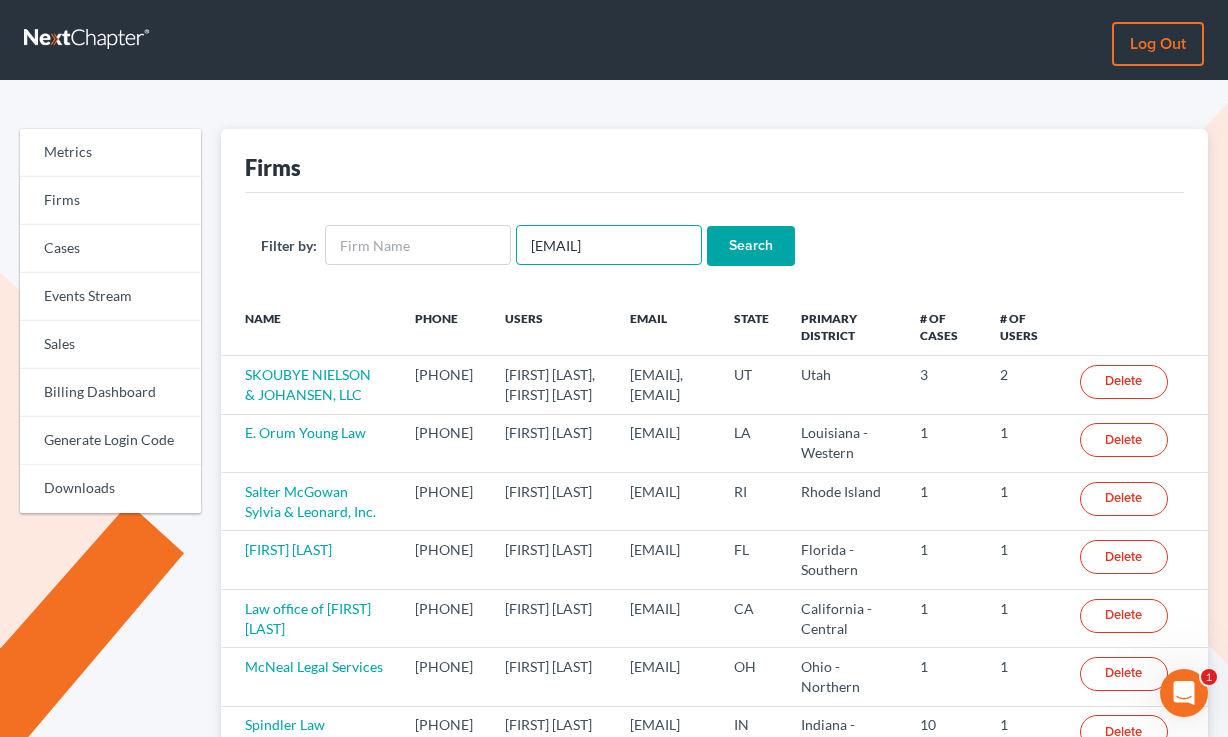 scroll, scrollTop: 0, scrollLeft: 1, axis: horizontal 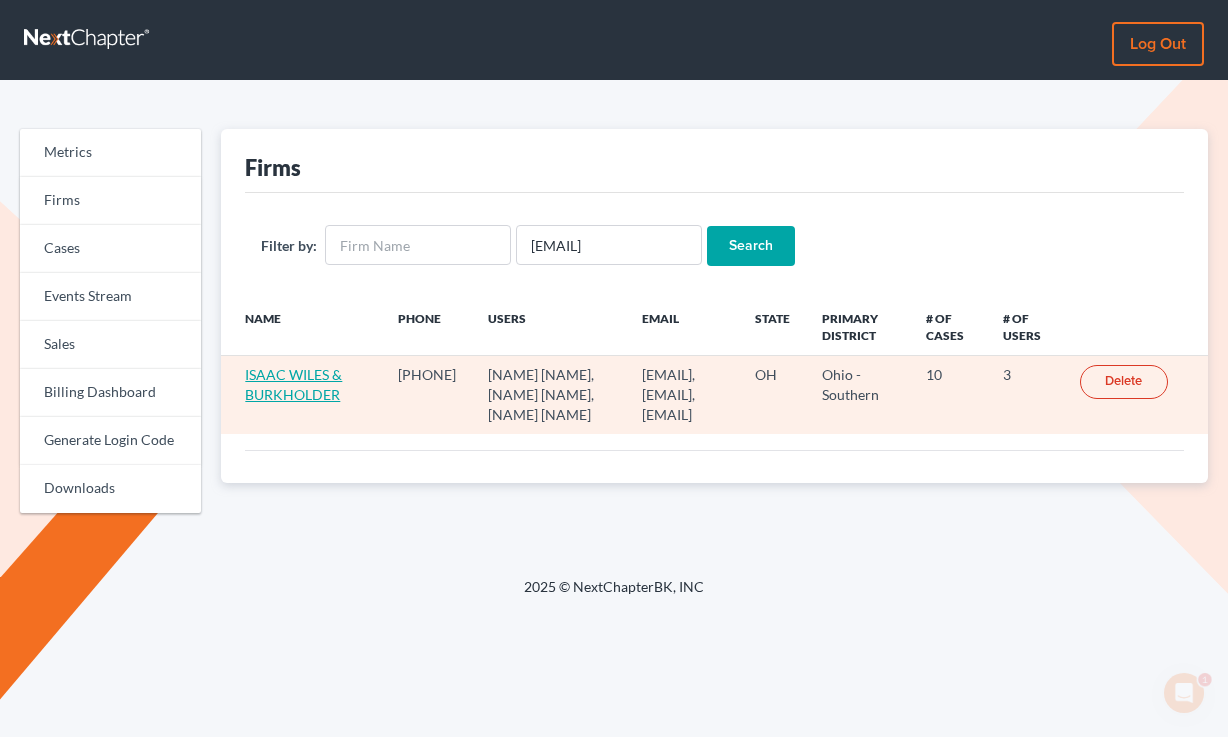 click on "ISAAC WILES & BURKHOLDER" at bounding box center [293, 384] 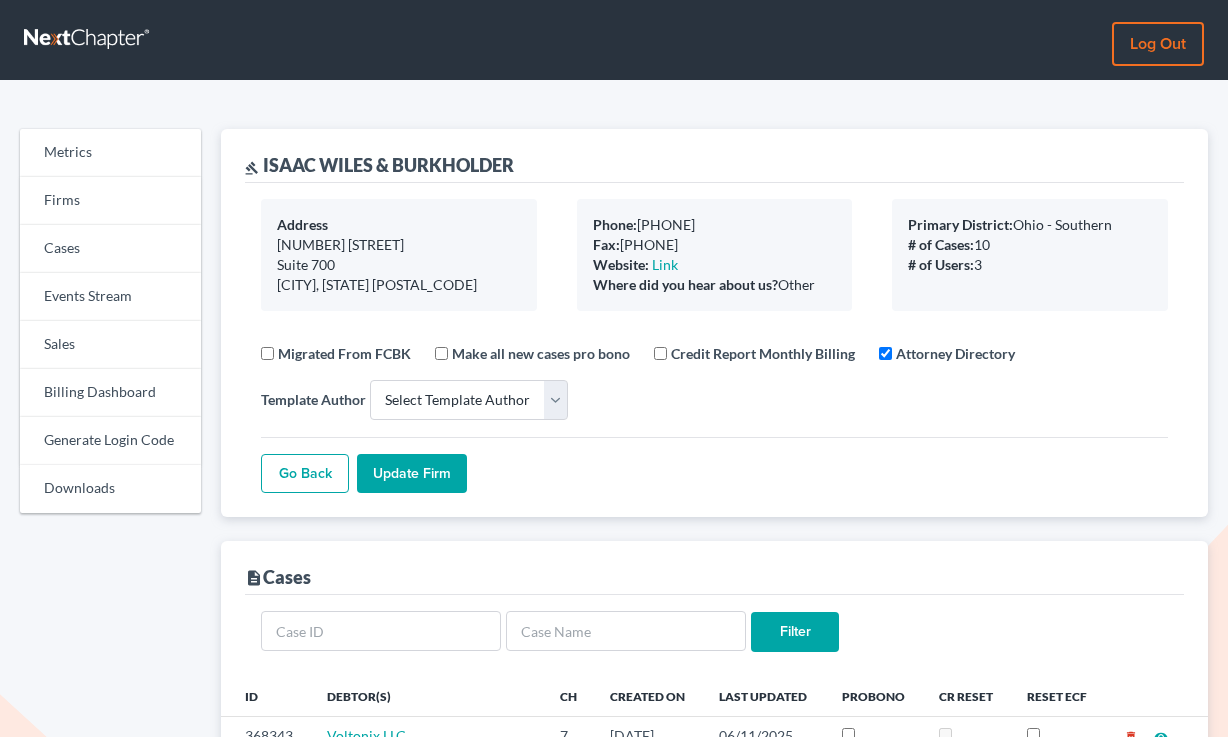 select 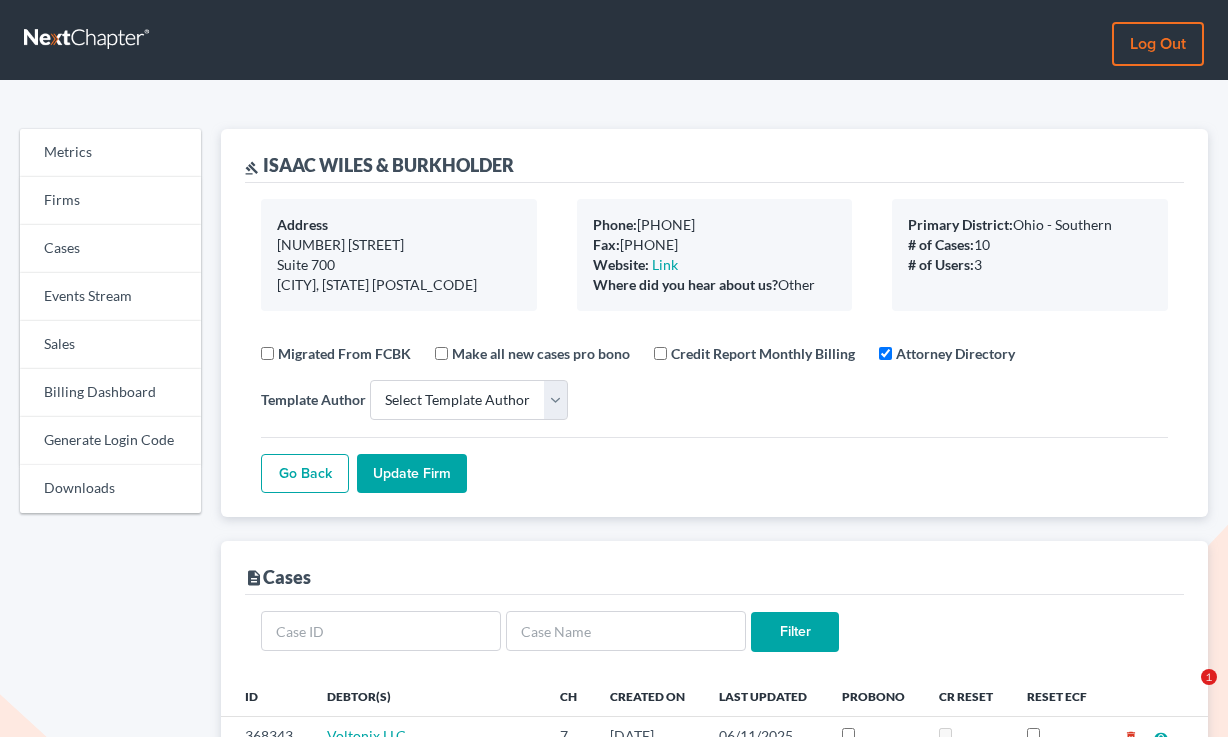 scroll, scrollTop: 97, scrollLeft: 0, axis: vertical 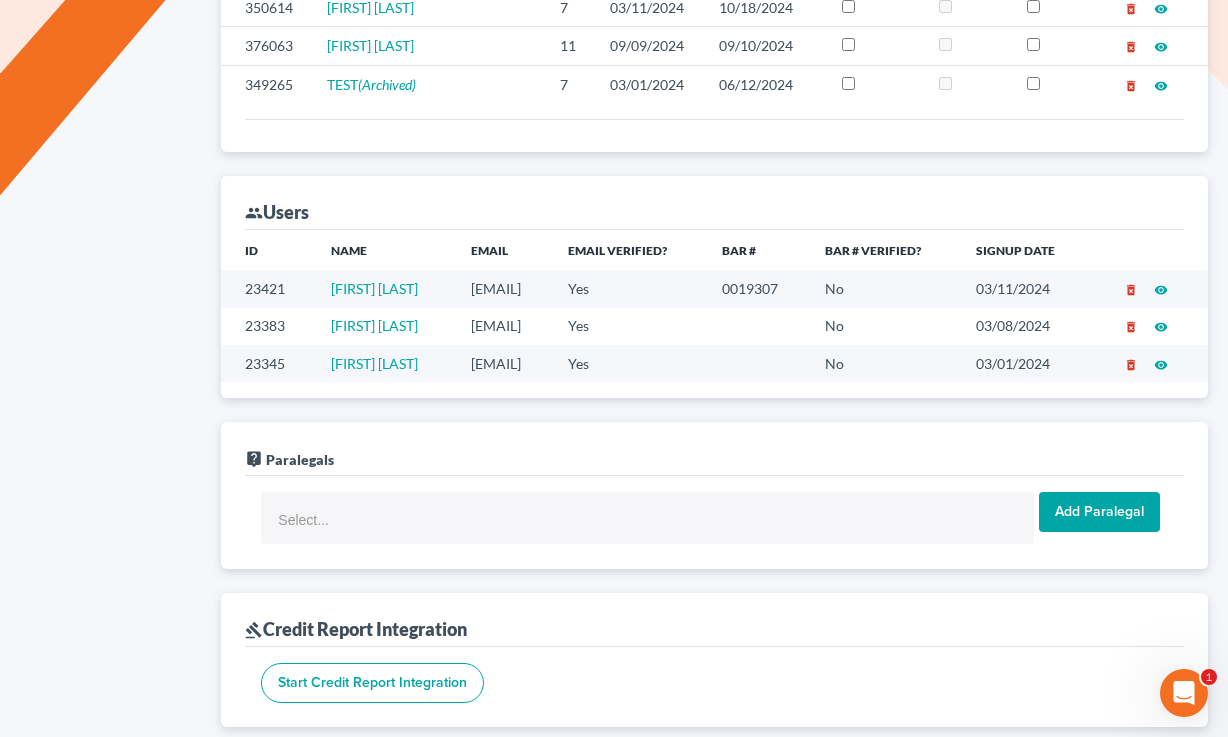 drag, startPoint x: 601, startPoint y: 326, endPoint x: 454, endPoint y: 324, distance: 147.01361 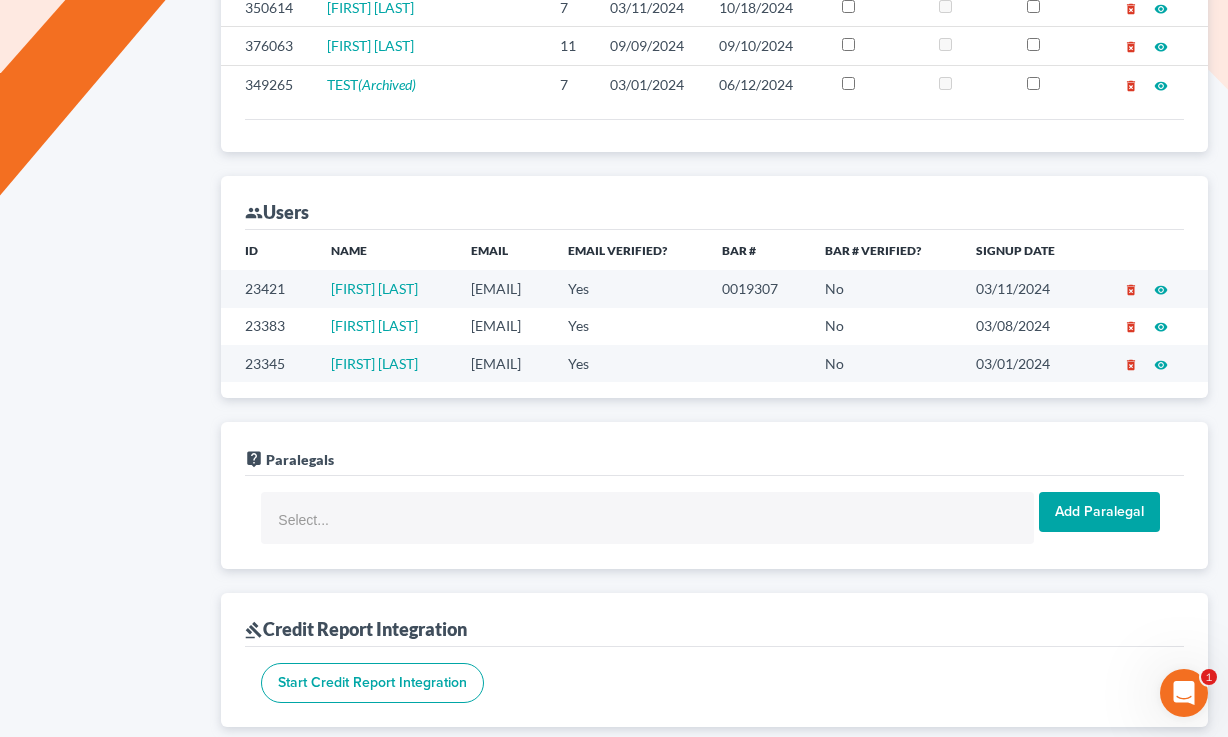 copy on "[EMAIL]" 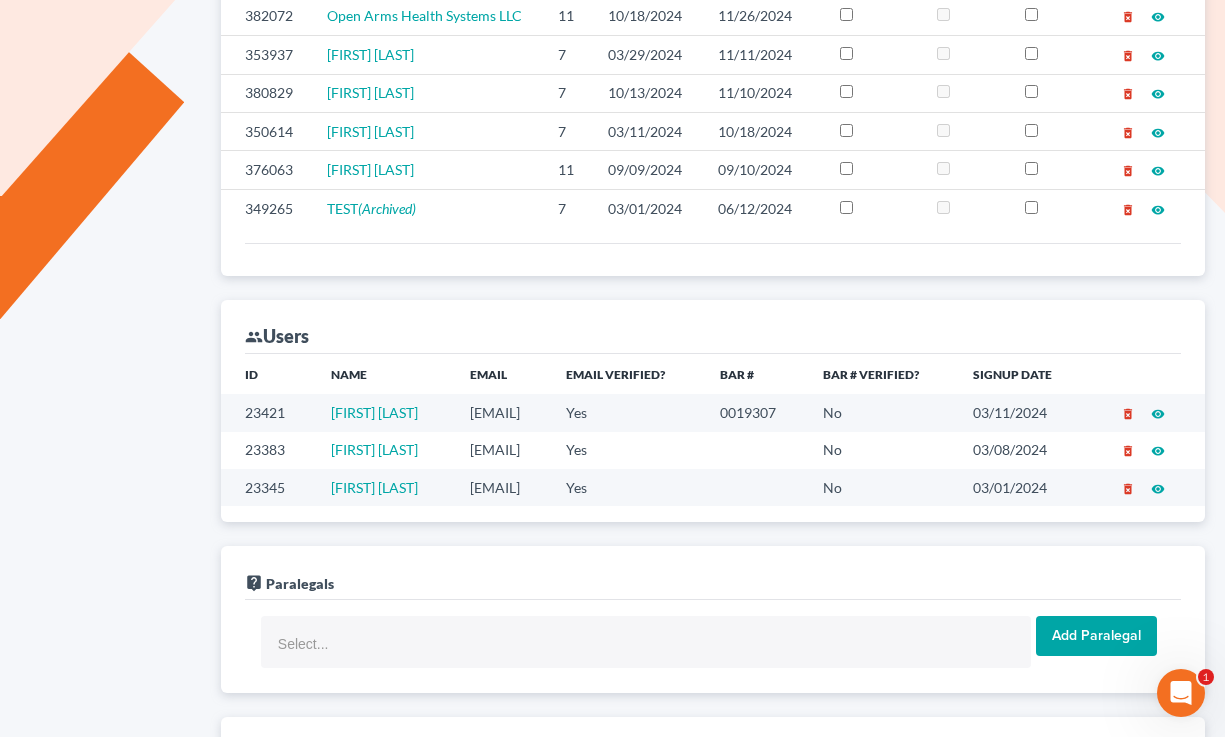 scroll, scrollTop: 874, scrollLeft: 0, axis: vertical 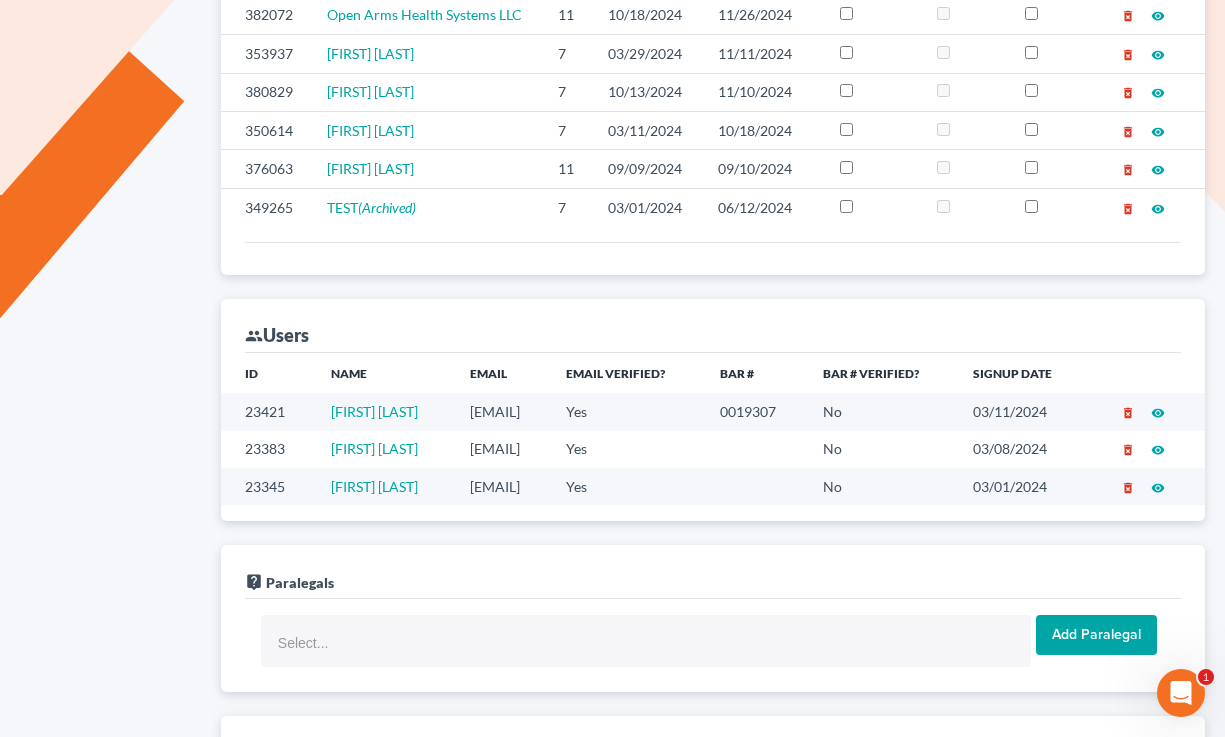 click on "Email" at bounding box center (502, 373) 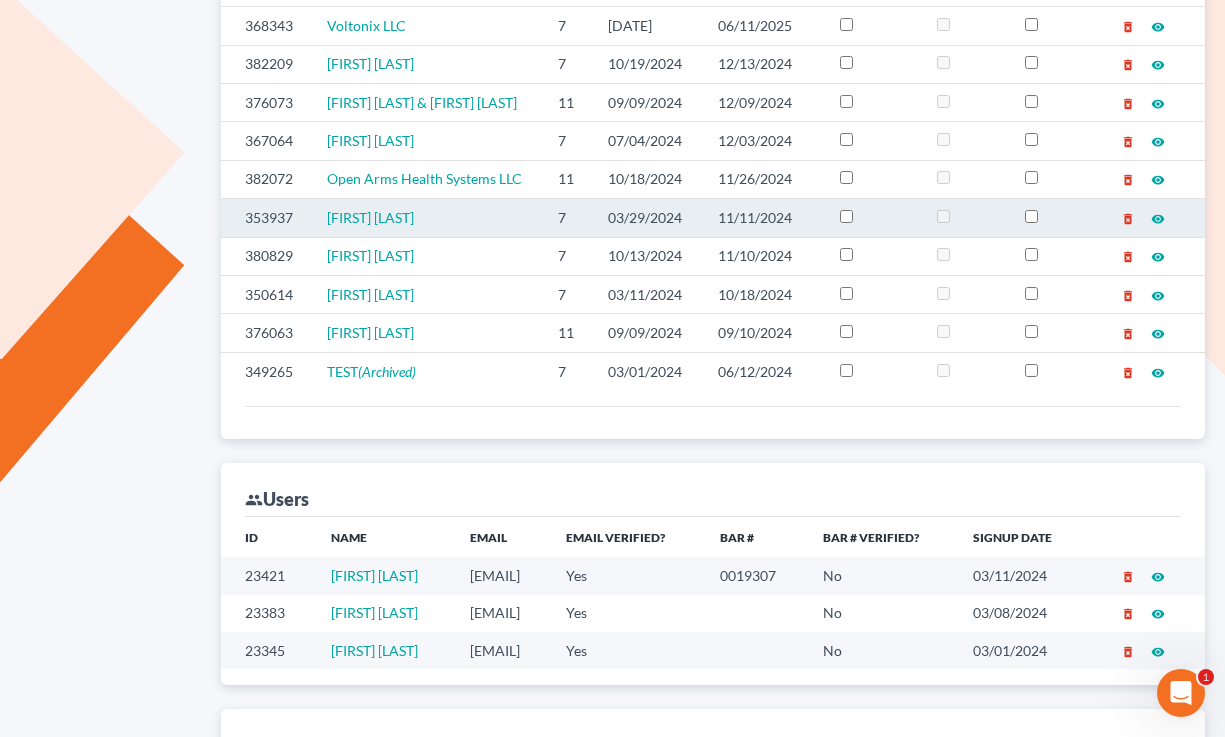 scroll, scrollTop: 778, scrollLeft: 0, axis: vertical 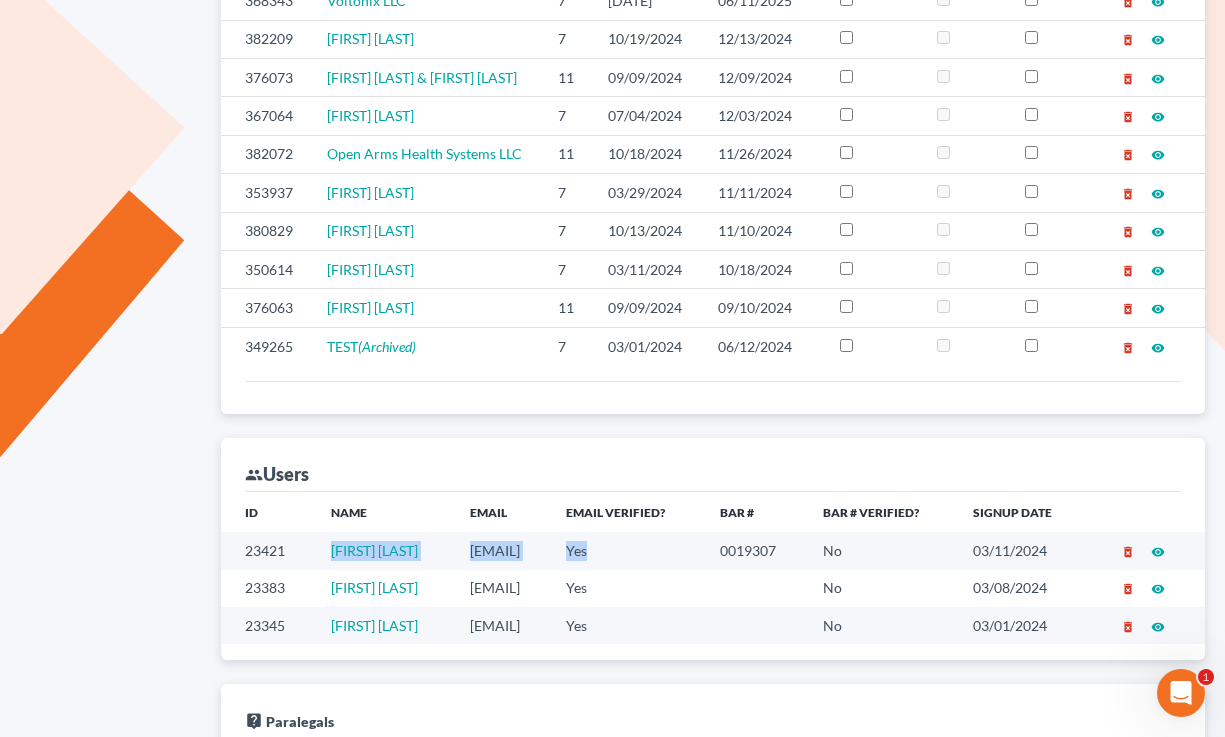 drag, startPoint x: 714, startPoint y: 546, endPoint x: 285, endPoint y: 562, distance: 429.29828 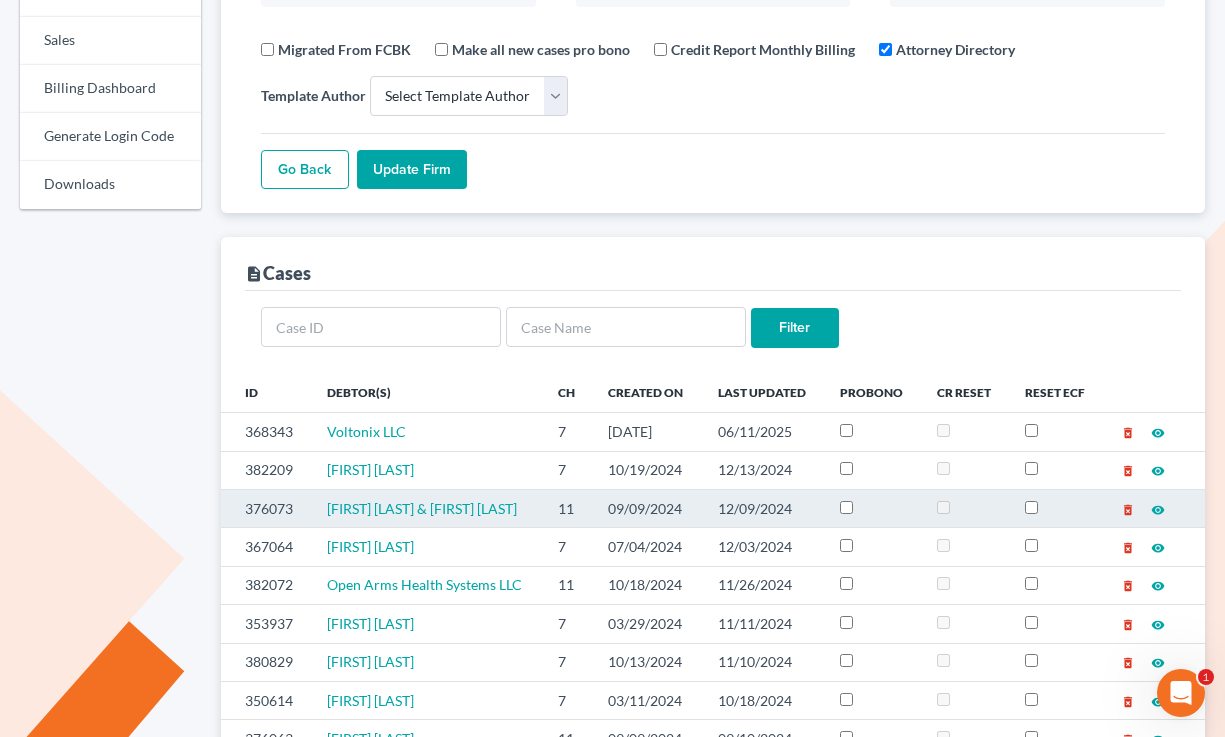 scroll, scrollTop: 620, scrollLeft: 0, axis: vertical 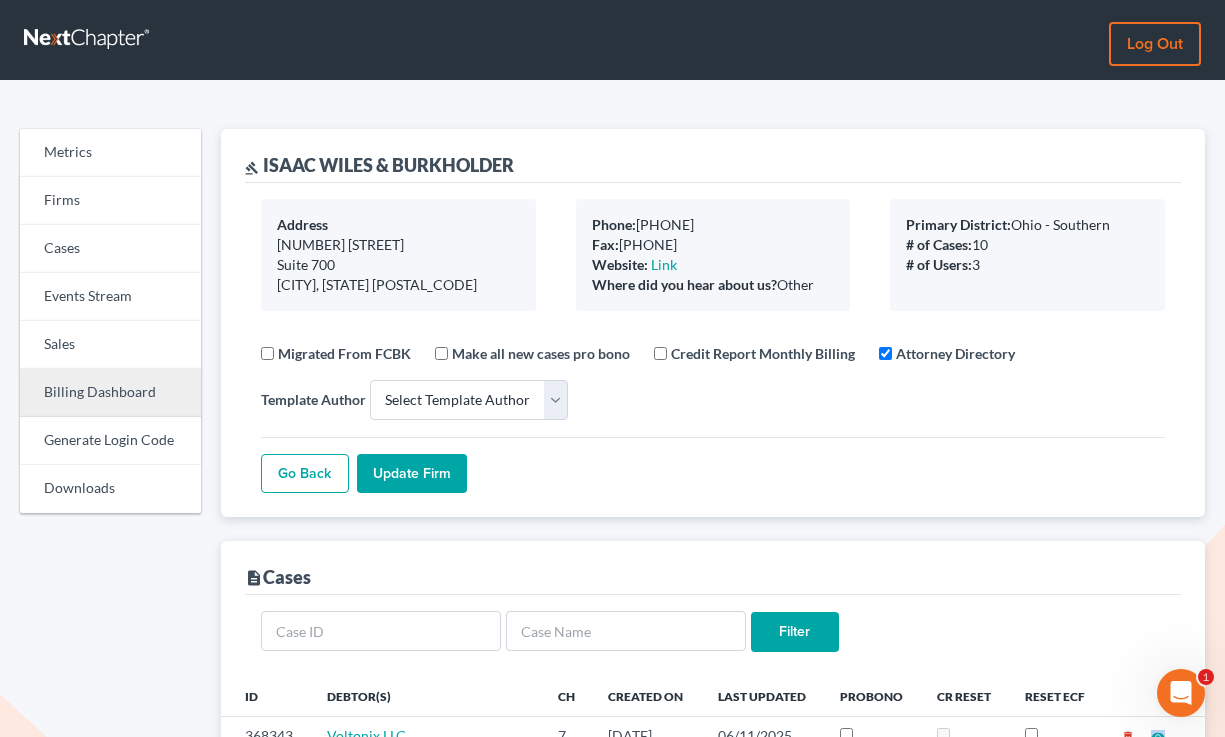 click on "Billing Dashboard" at bounding box center [110, 393] 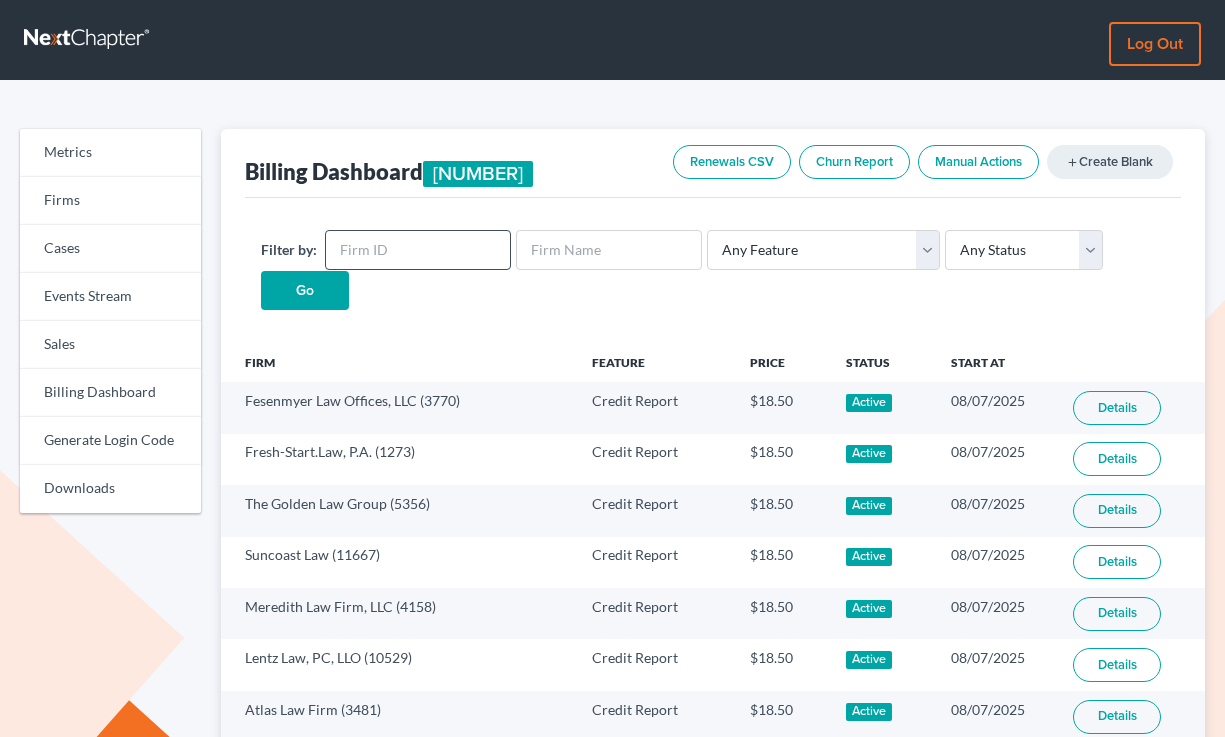 scroll, scrollTop: 0, scrollLeft: 0, axis: both 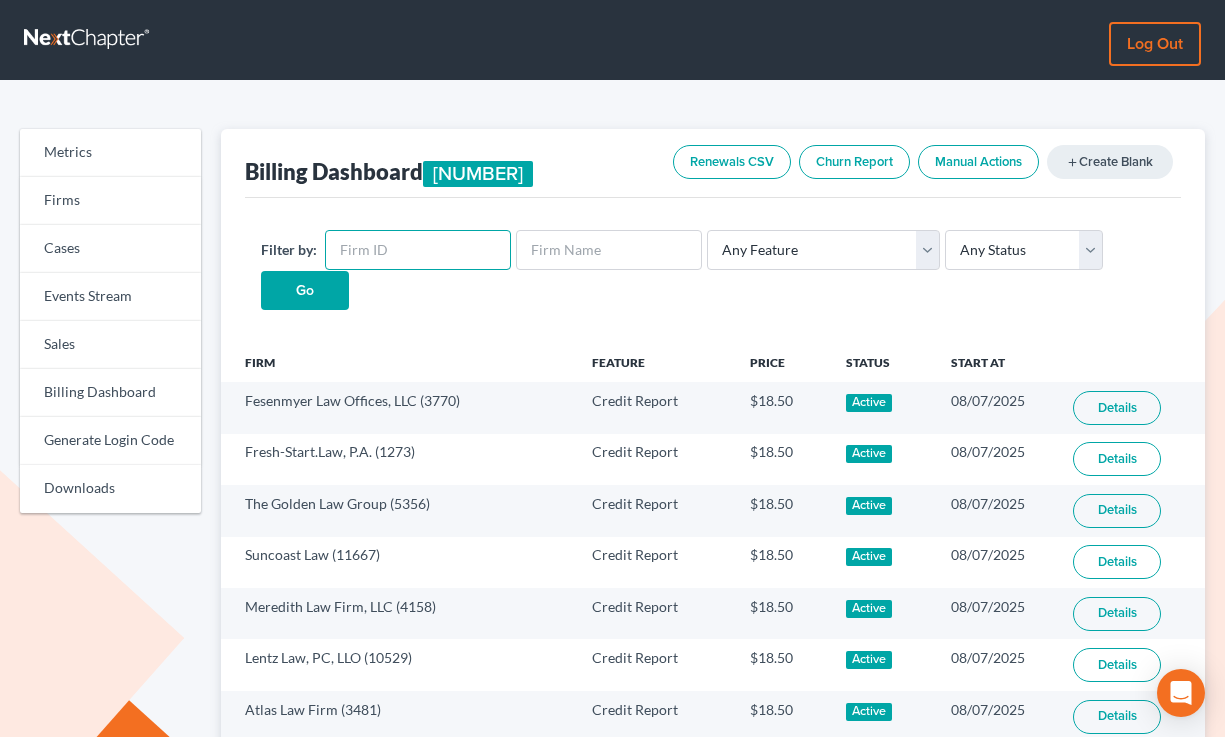 click at bounding box center [418, 250] 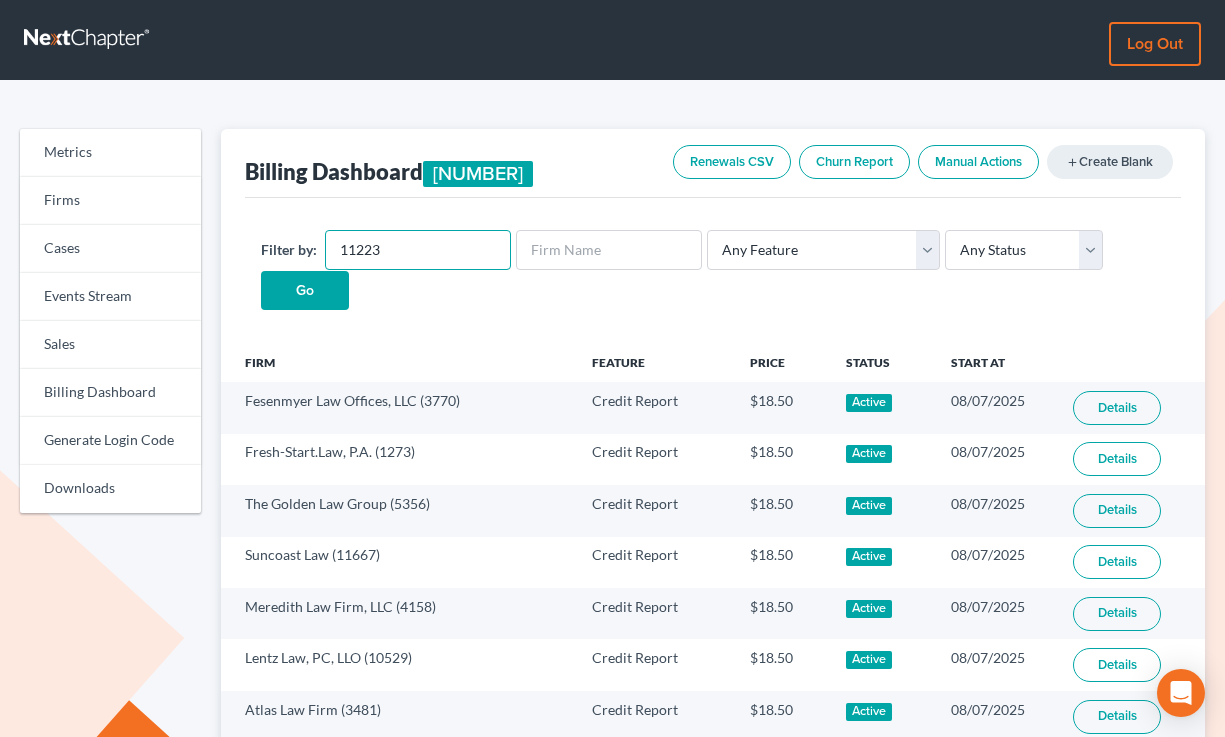 type on "11223" 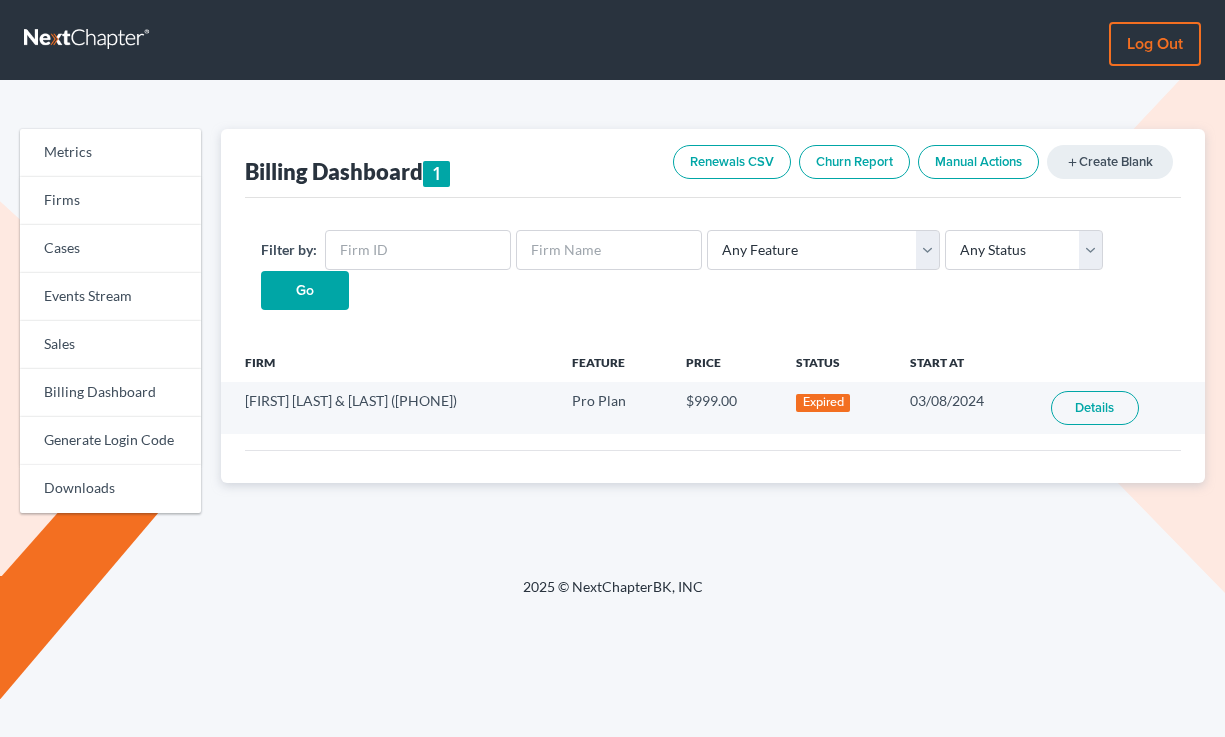 scroll, scrollTop: 0, scrollLeft: 0, axis: both 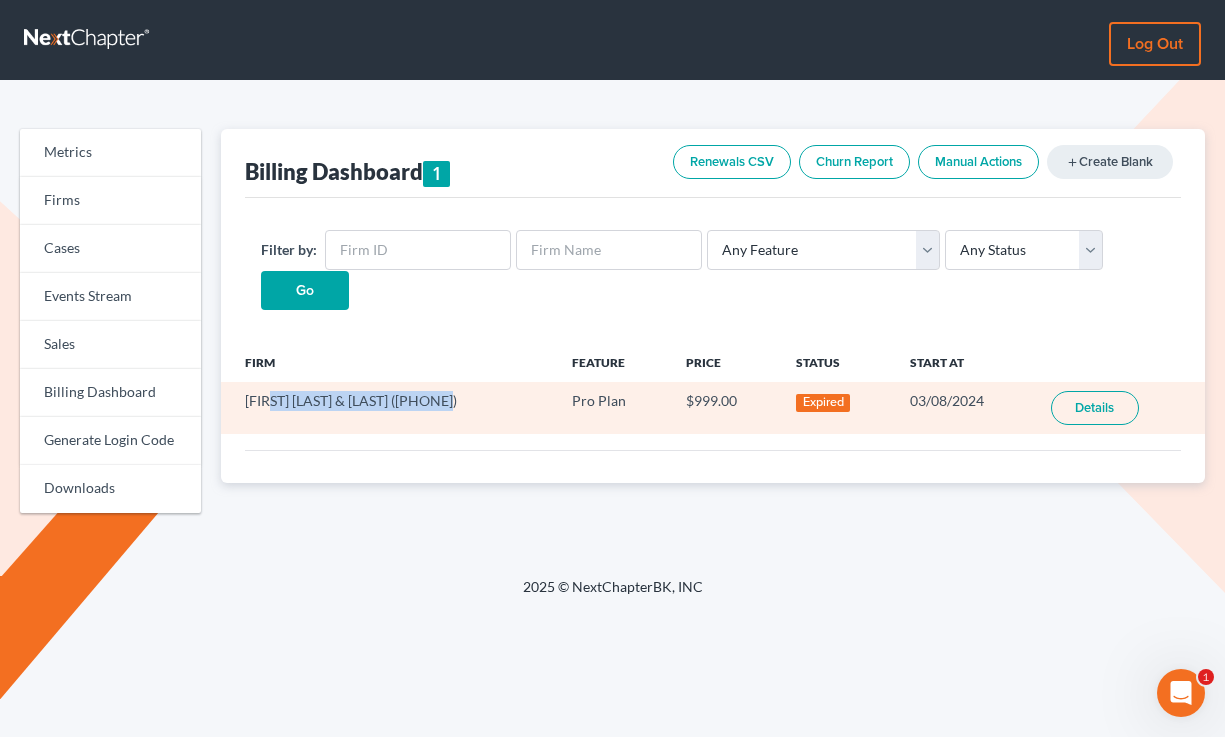 drag, startPoint x: 460, startPoint y: 400, endPoint x: 273, endPoint y: 398, distance: 187.0107 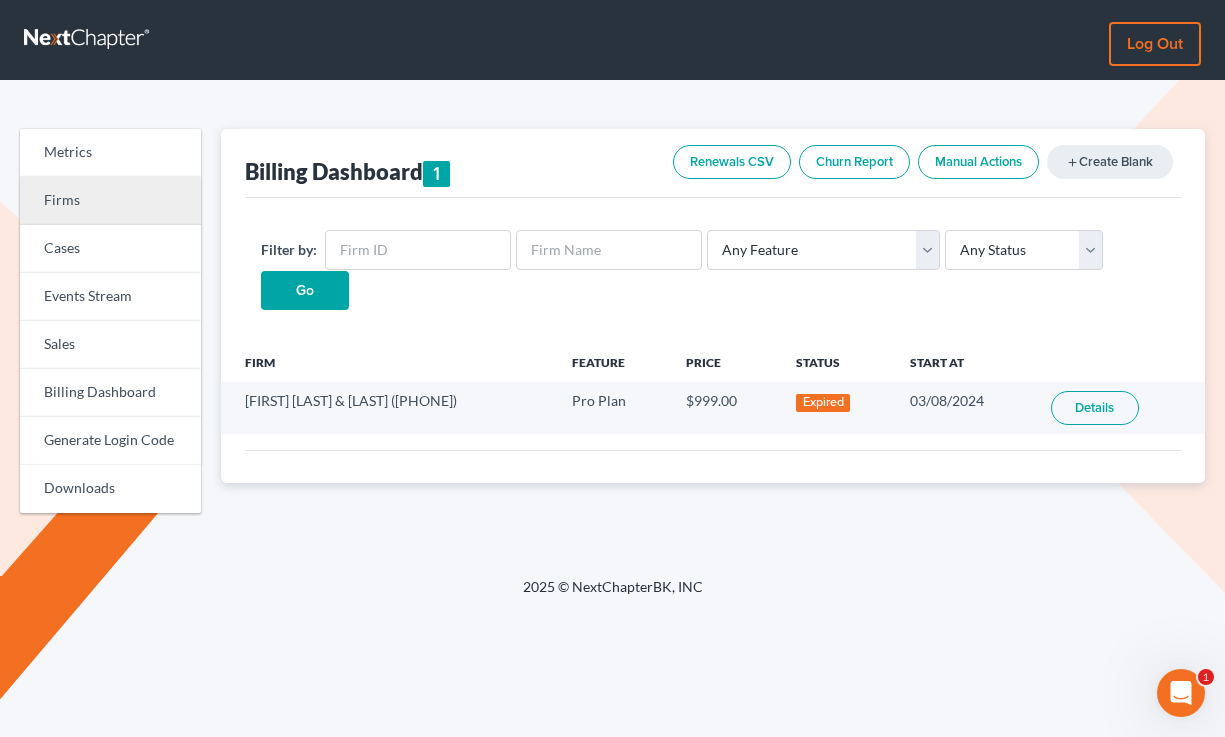 click on "Firms" at bounding box center [110, 201] 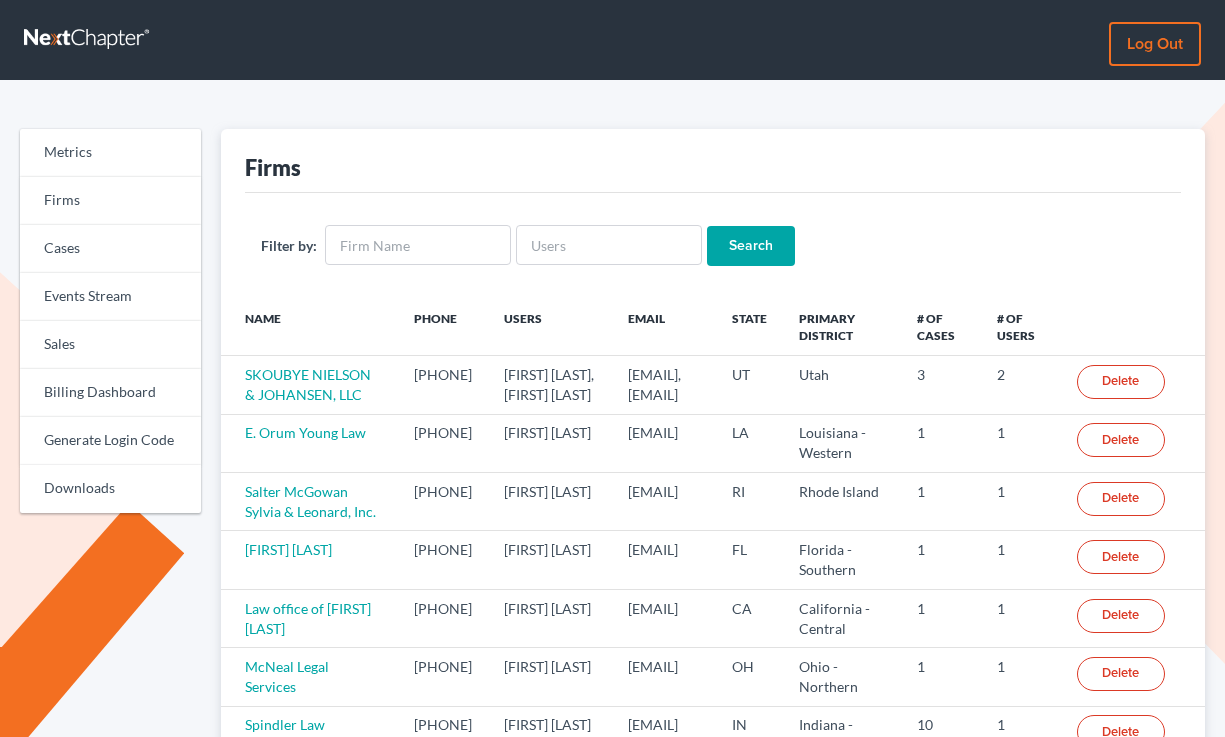 scroll, scrollTop: 0, scrollLeft: 0, axis: both 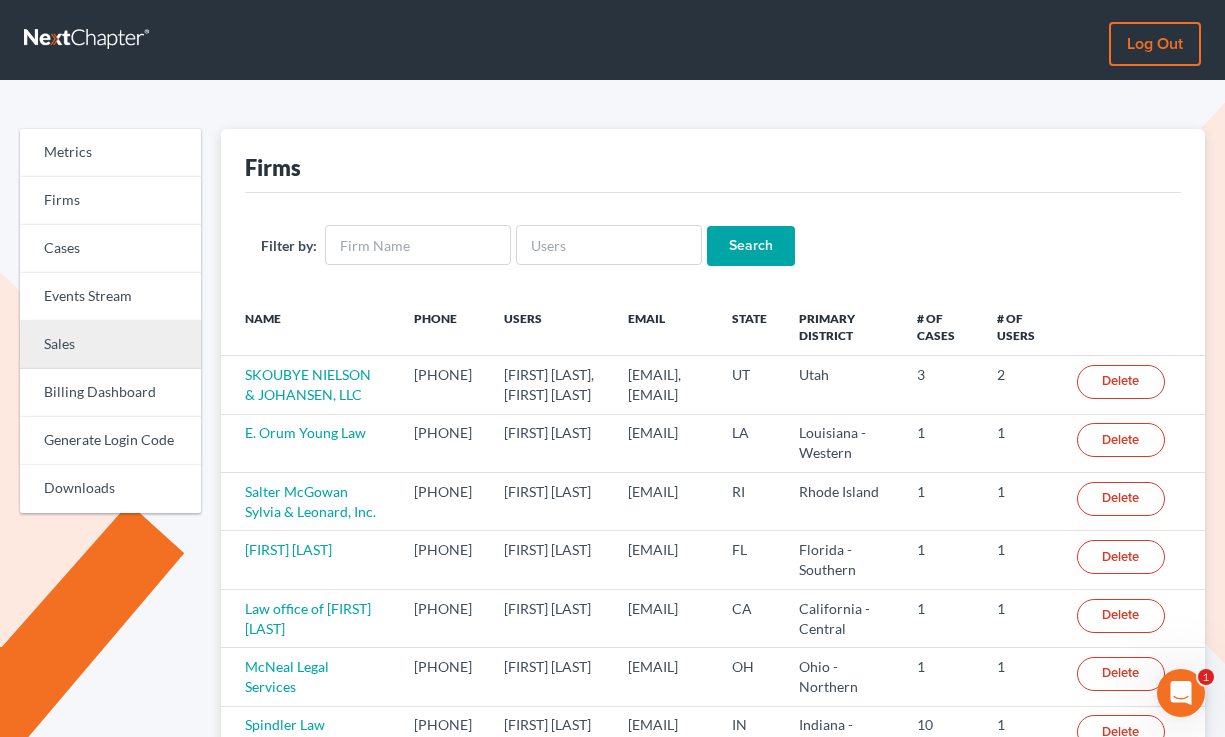 click on "Sales" at bounding box center [110, 345] 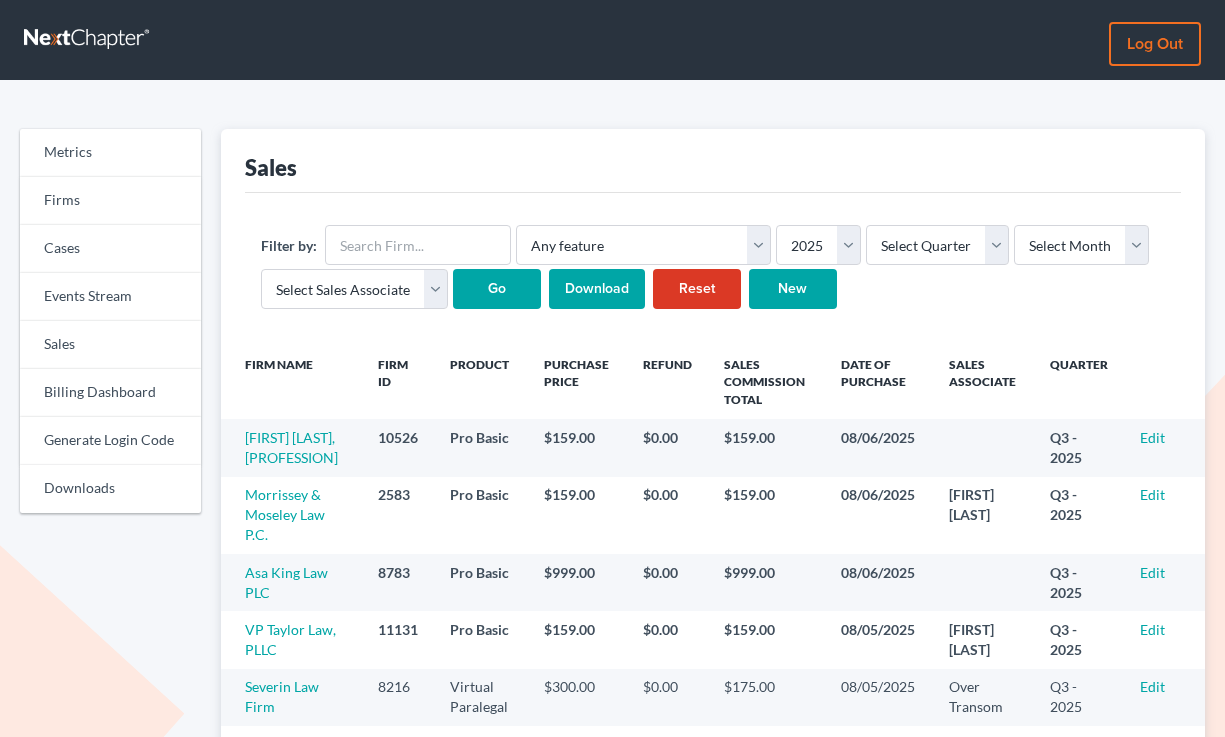 scroll, scrollTop: 0, scrollLeft: 0, axis: both 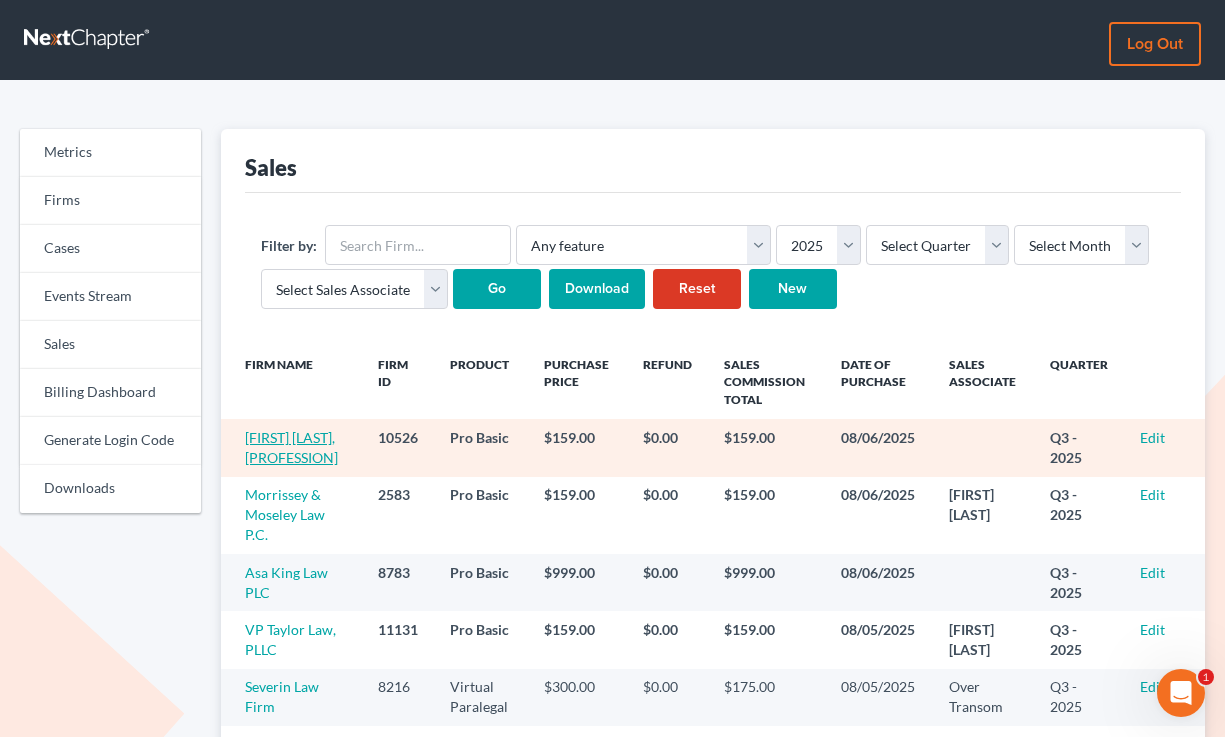 click on "Martha Warriner, Attorney at Law" at bounding box center [291, 447] 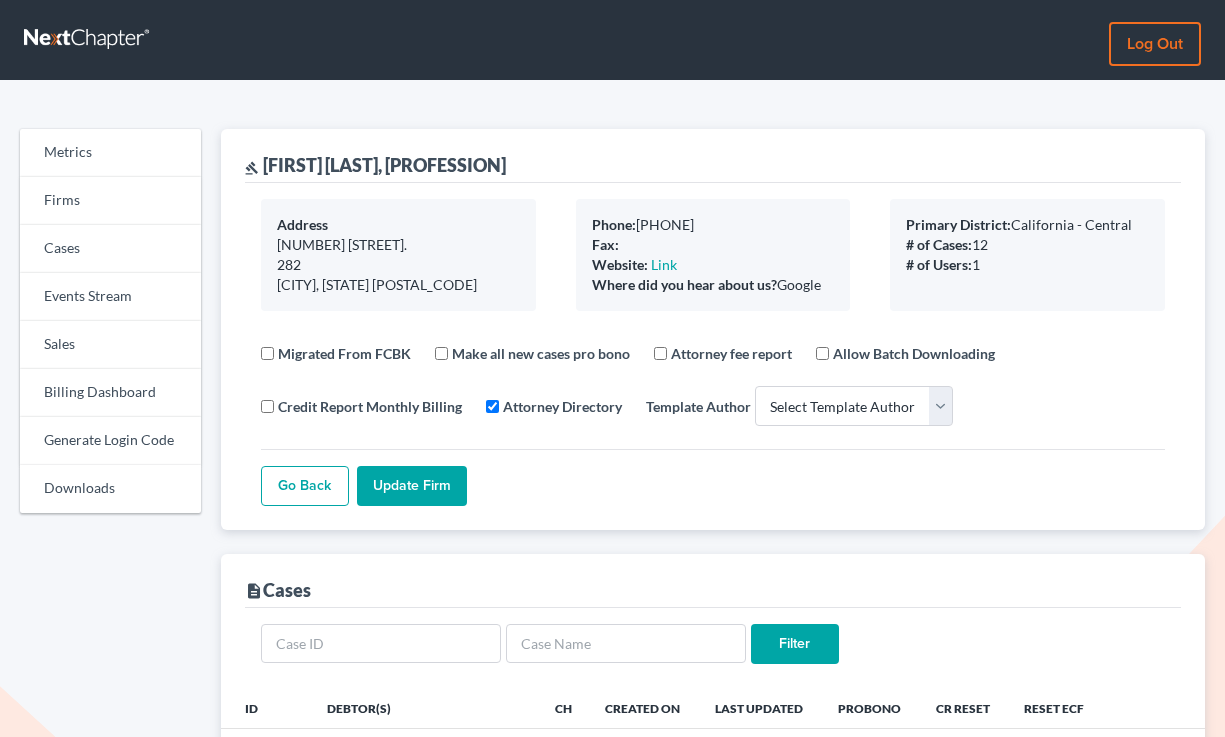 select 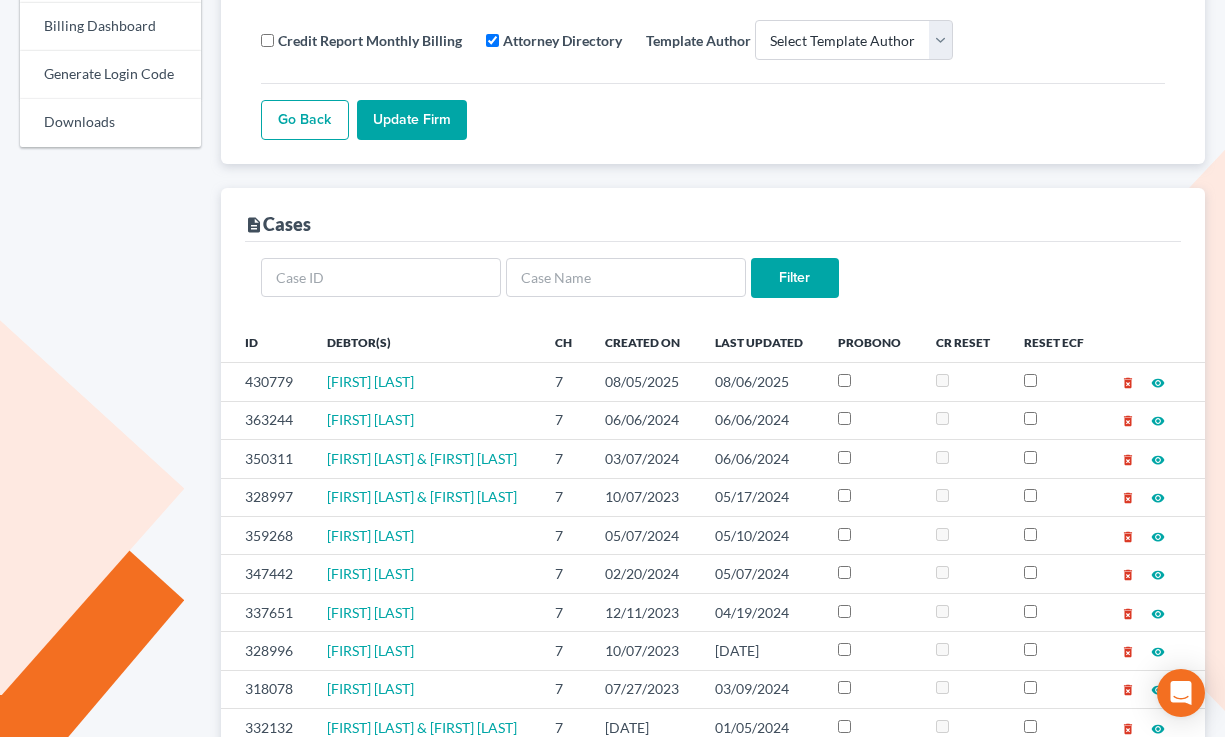 scroll, scrollTop: 374, scrollLeft: 0, axis: vertical 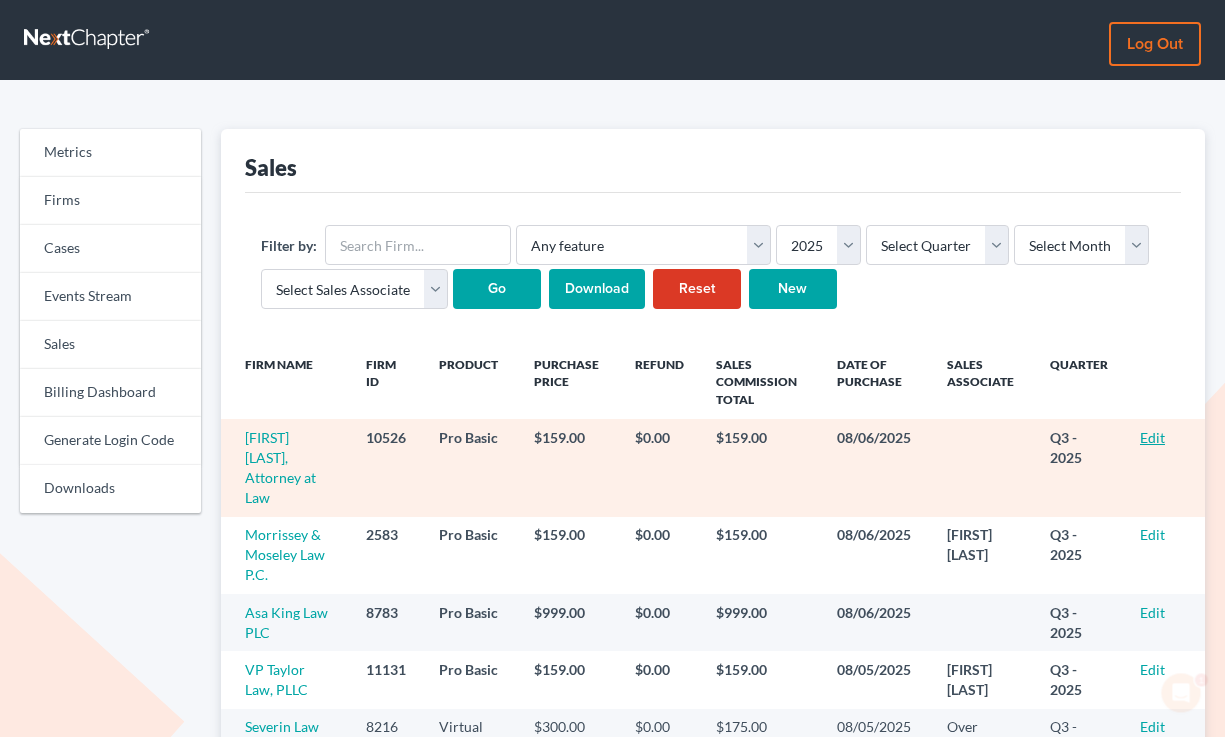click on "Edit" at bounding box center [1152, 437] 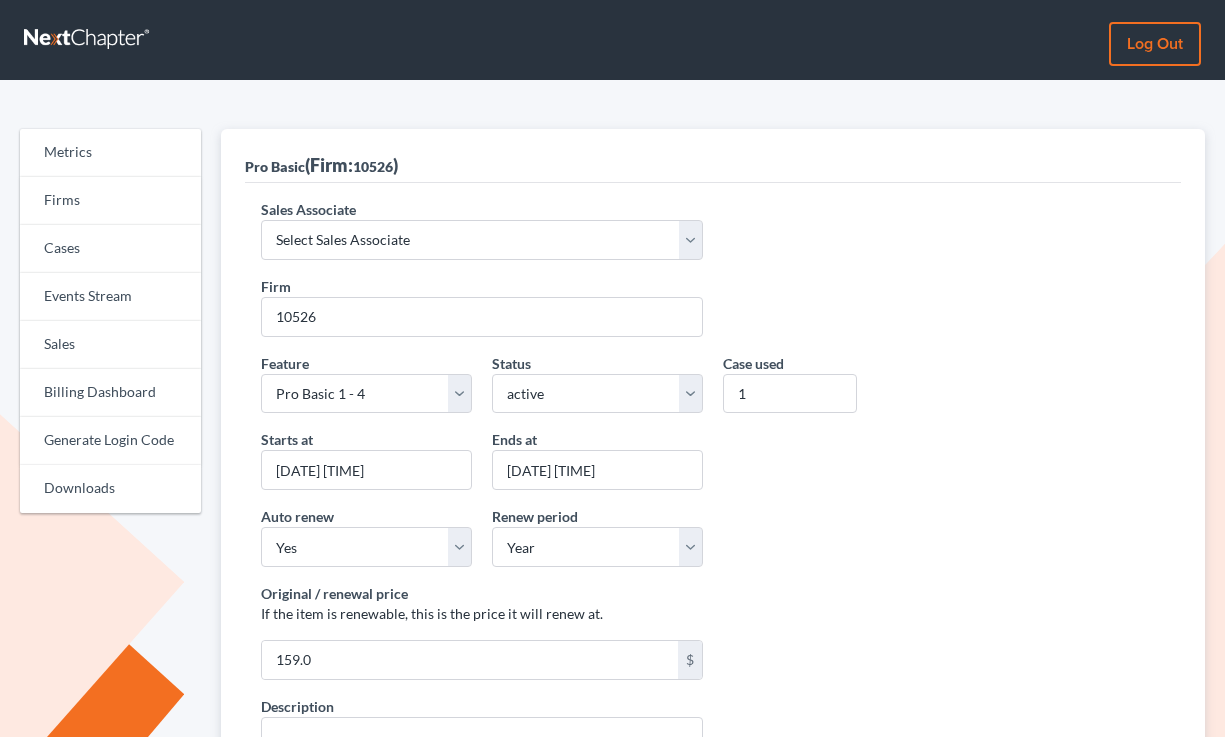 scroll, scrollTop: 0, scrollLeft: 0, axis: both 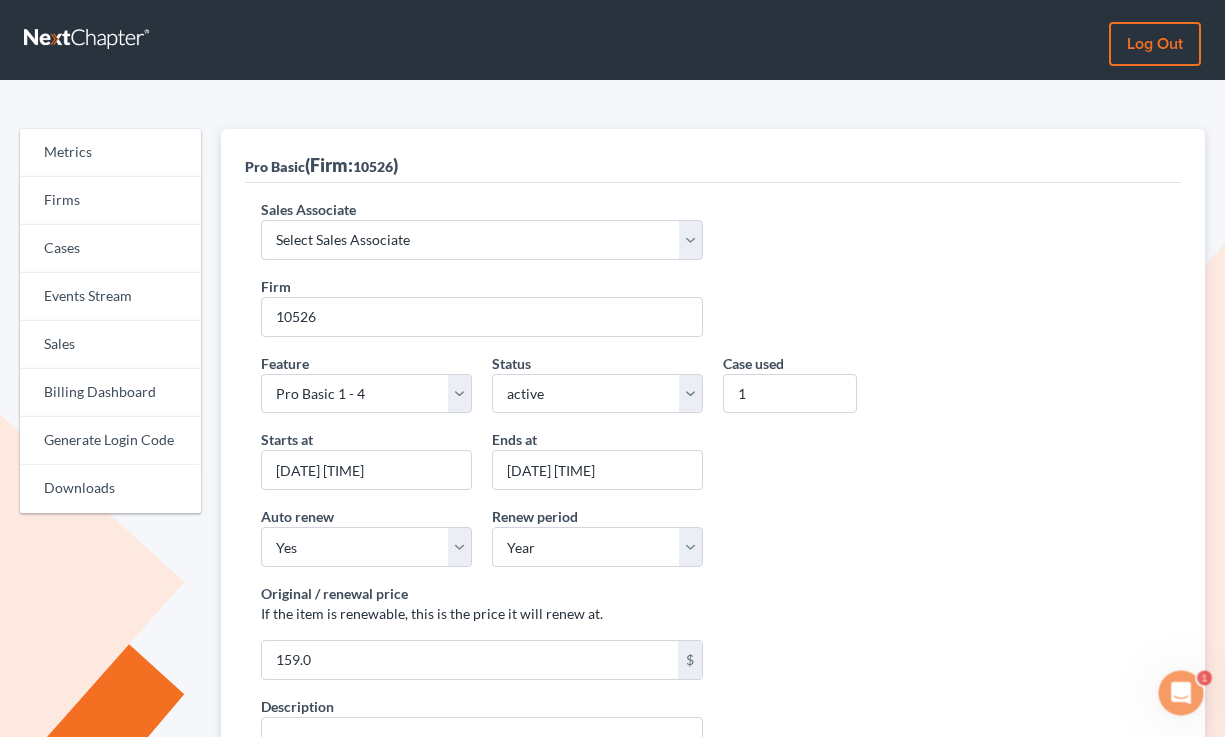 click on "Sales Associate Select Sales Associate
Alex Seymour
Over Transom
Tim Shadoan" at bounding box center [482, 229] 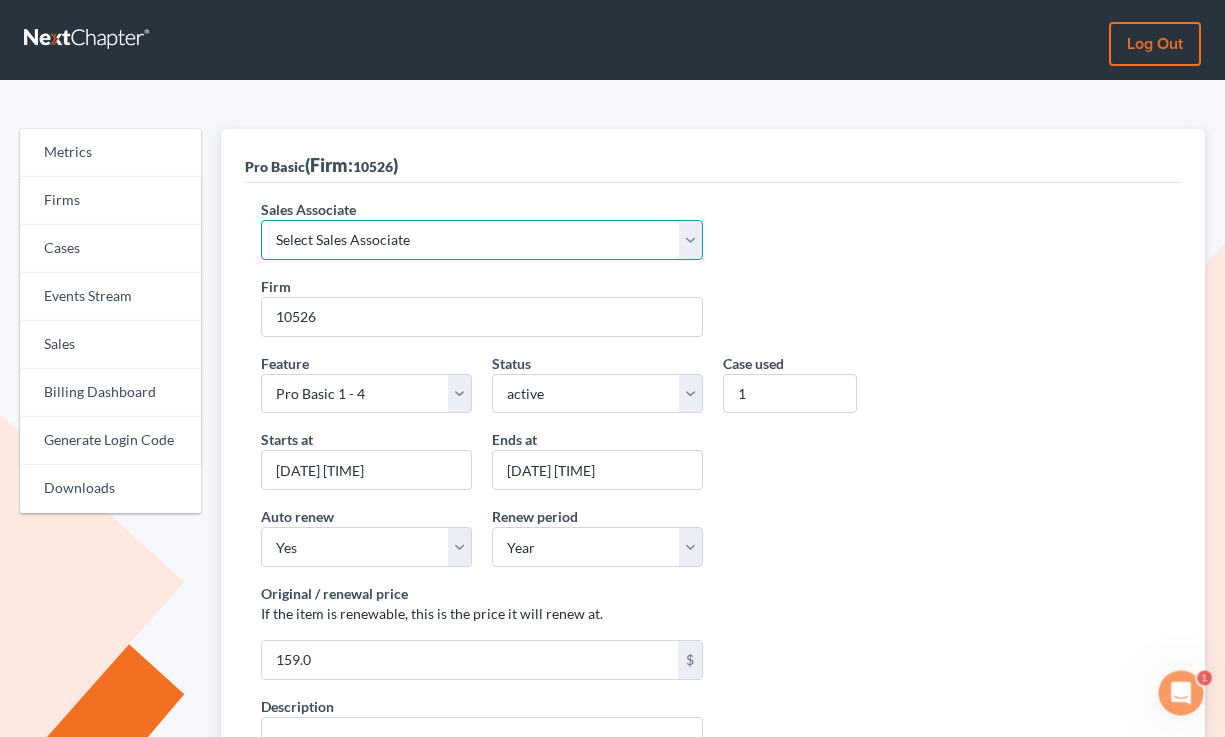 click on "Select Sales Associate
Alex Seymour
Over Transom
Tim Shadoan" at bounding box center [482, 240] 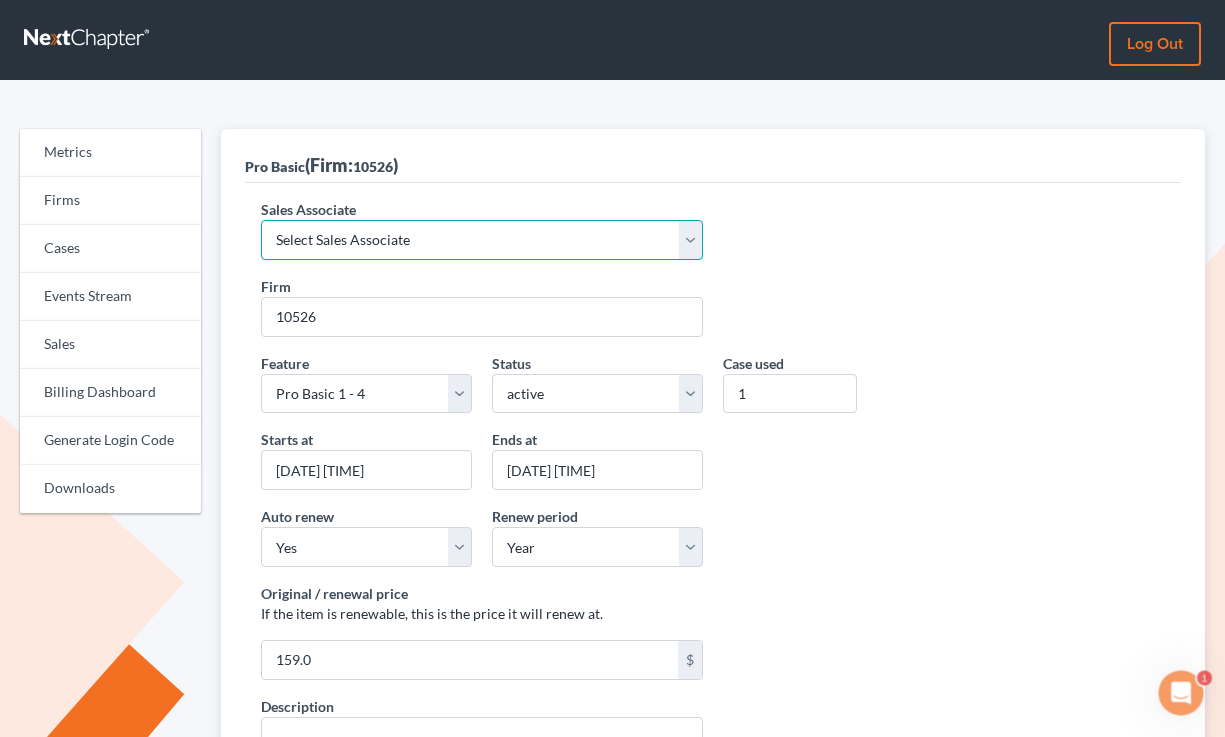 select on "7676" 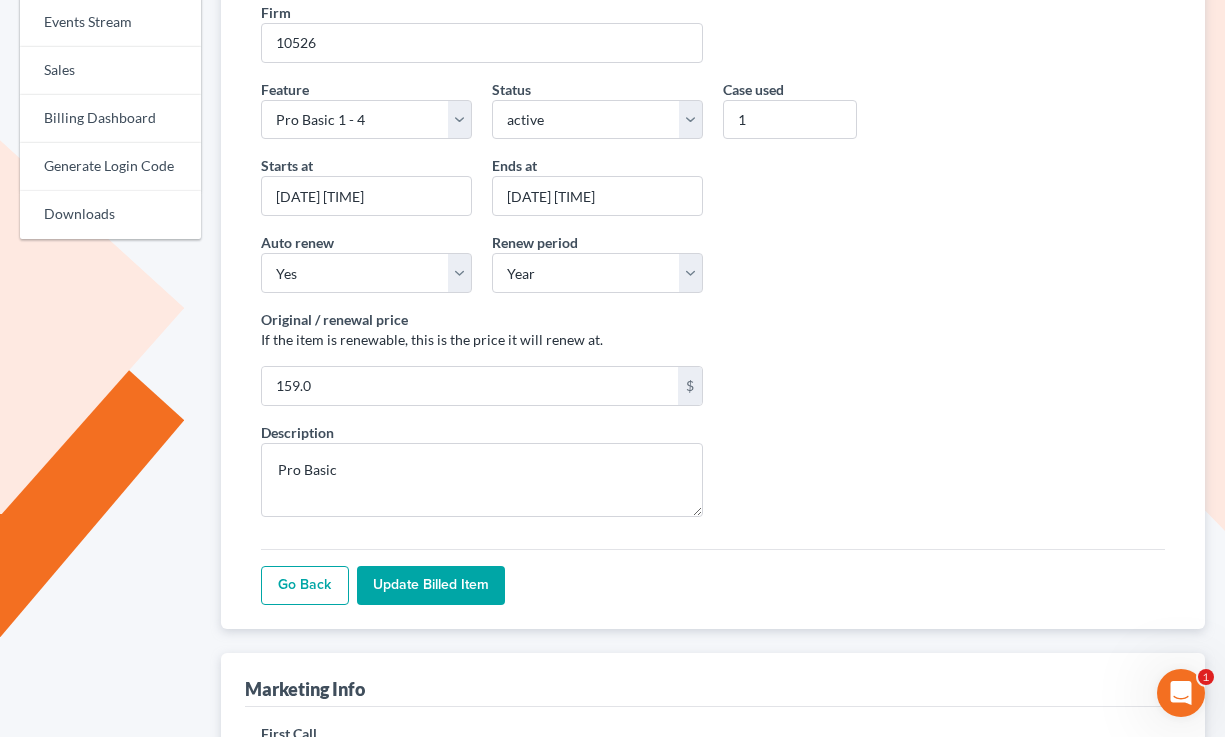 click on "Update Billed item" at bounding box center [431, 586] 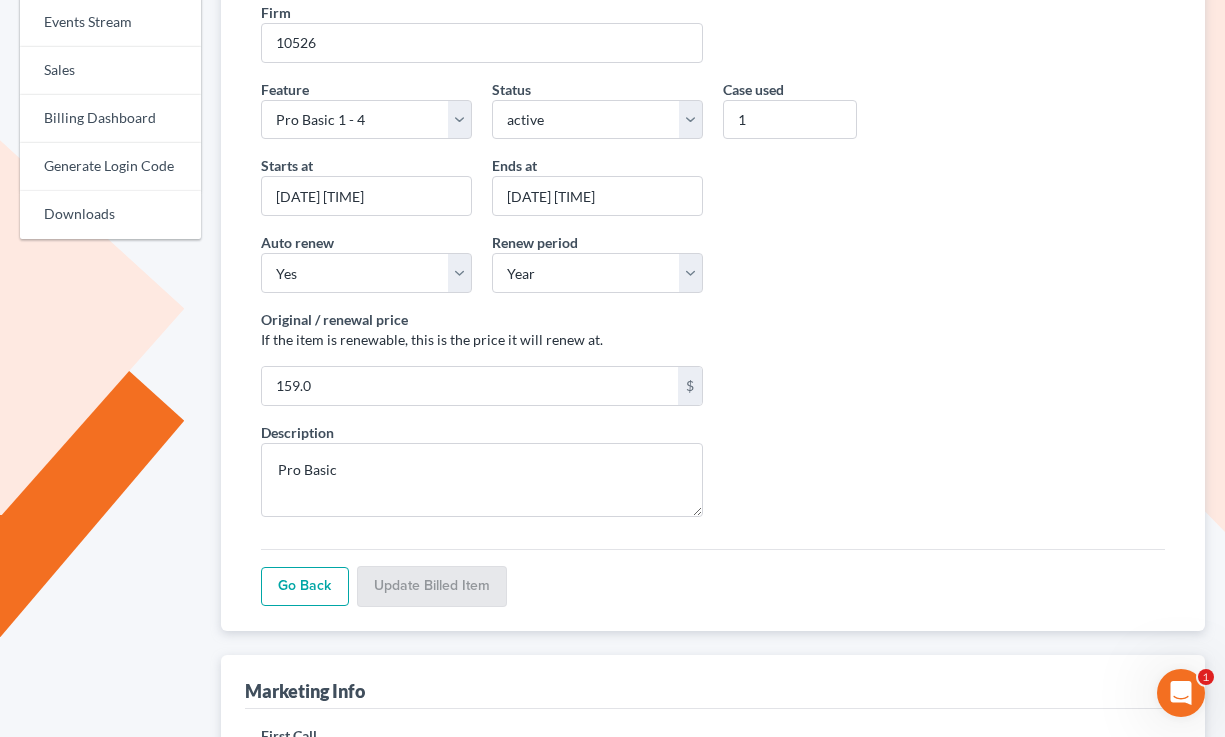 scroll, scrollTop: 274, scrollLeft: 0, axis: vertical 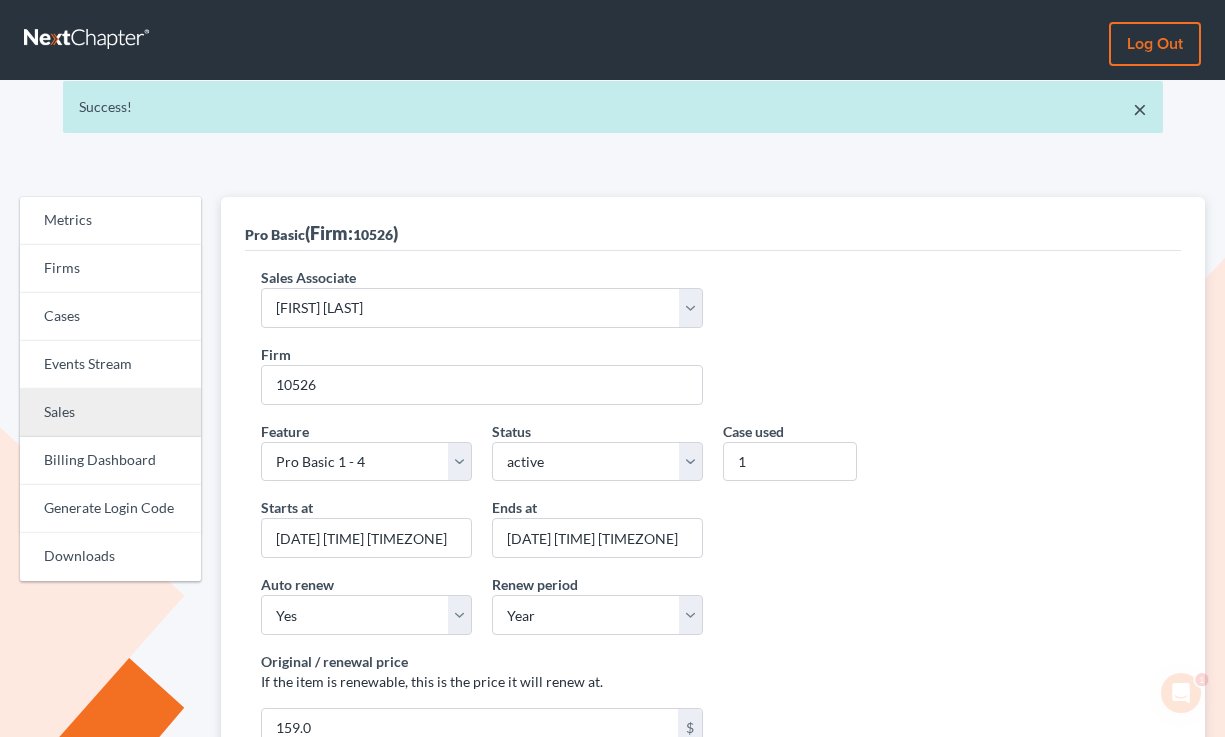 click on "Sales" at bounding box center [110, 413] 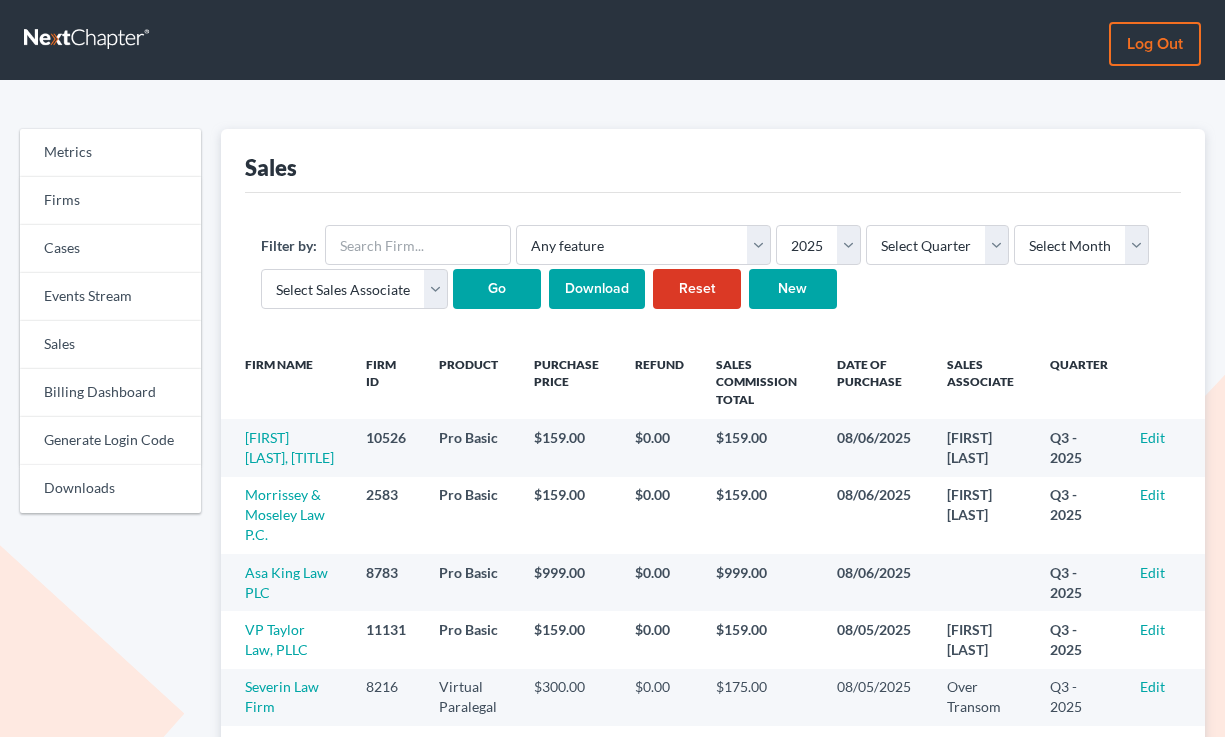 scroll, scrollTop: 0, scrollLeft: 0, axis: both 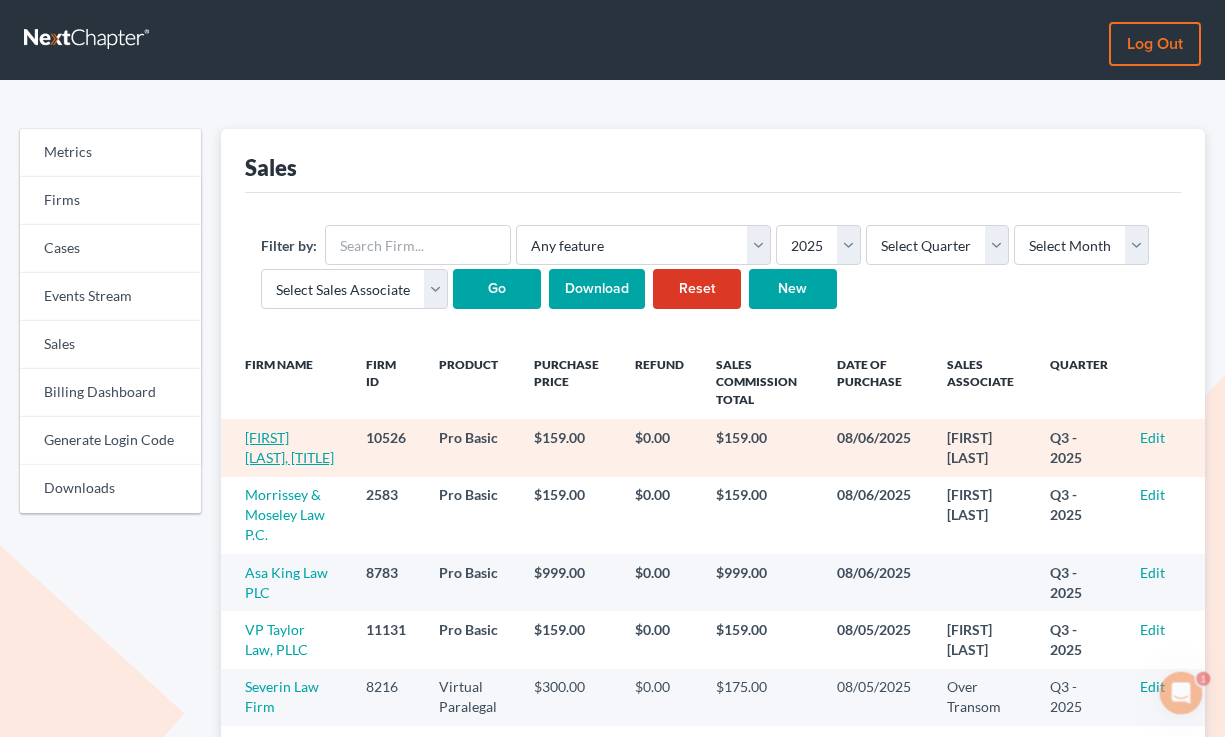 click on "[FIRST] [LAST], [TITLE]" at bounding box center (289, 447) 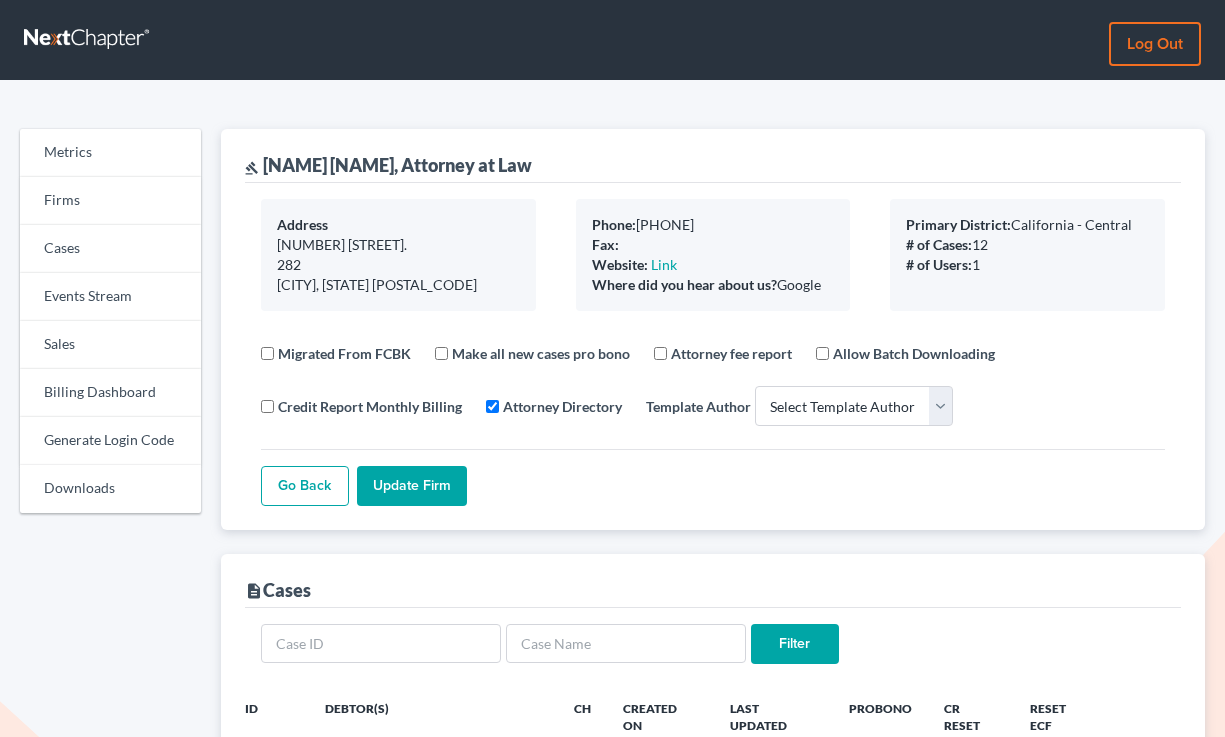 select 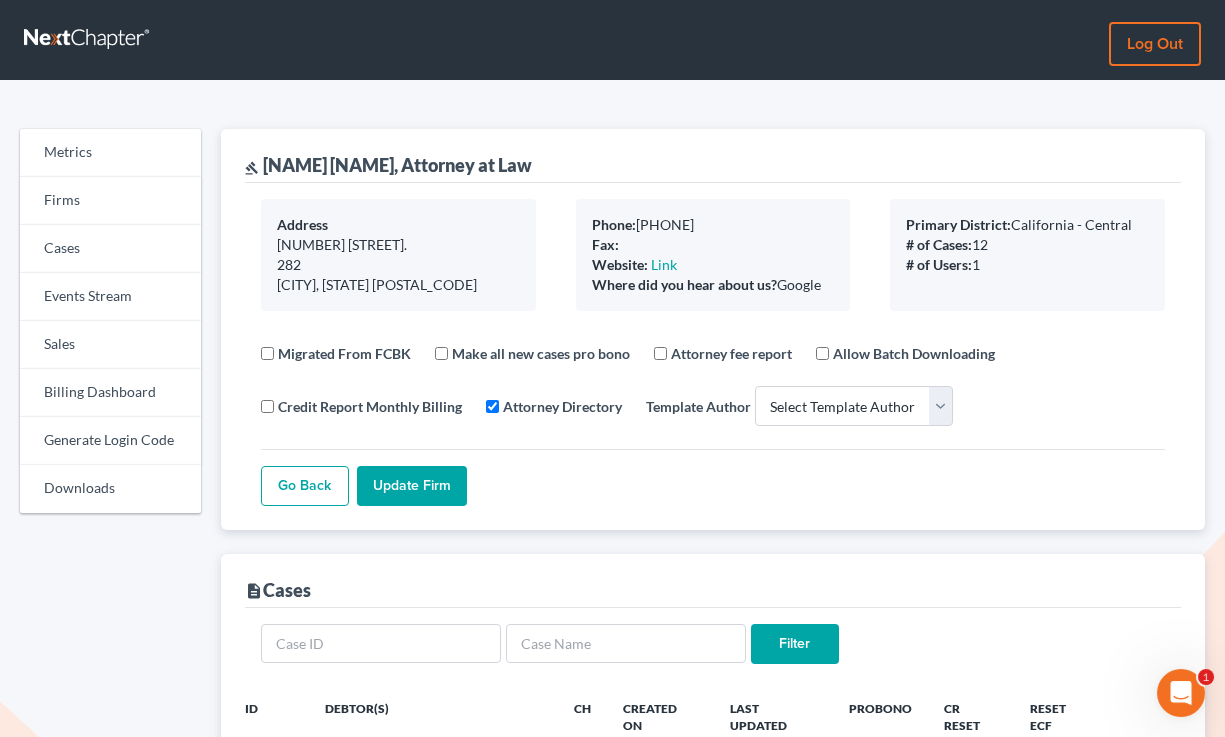 scroll, scrollTop: 0, scrollLeft: 0, axis: both 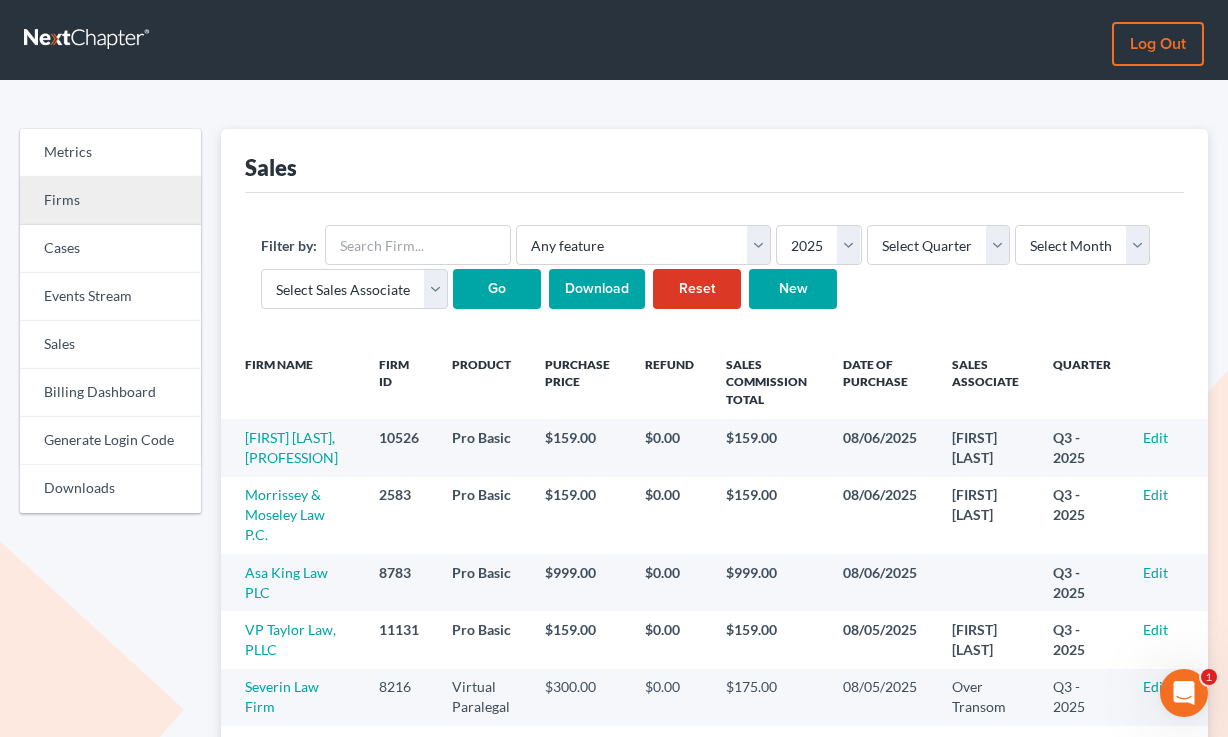 click on "Firms" at bounding box center (110, 201) 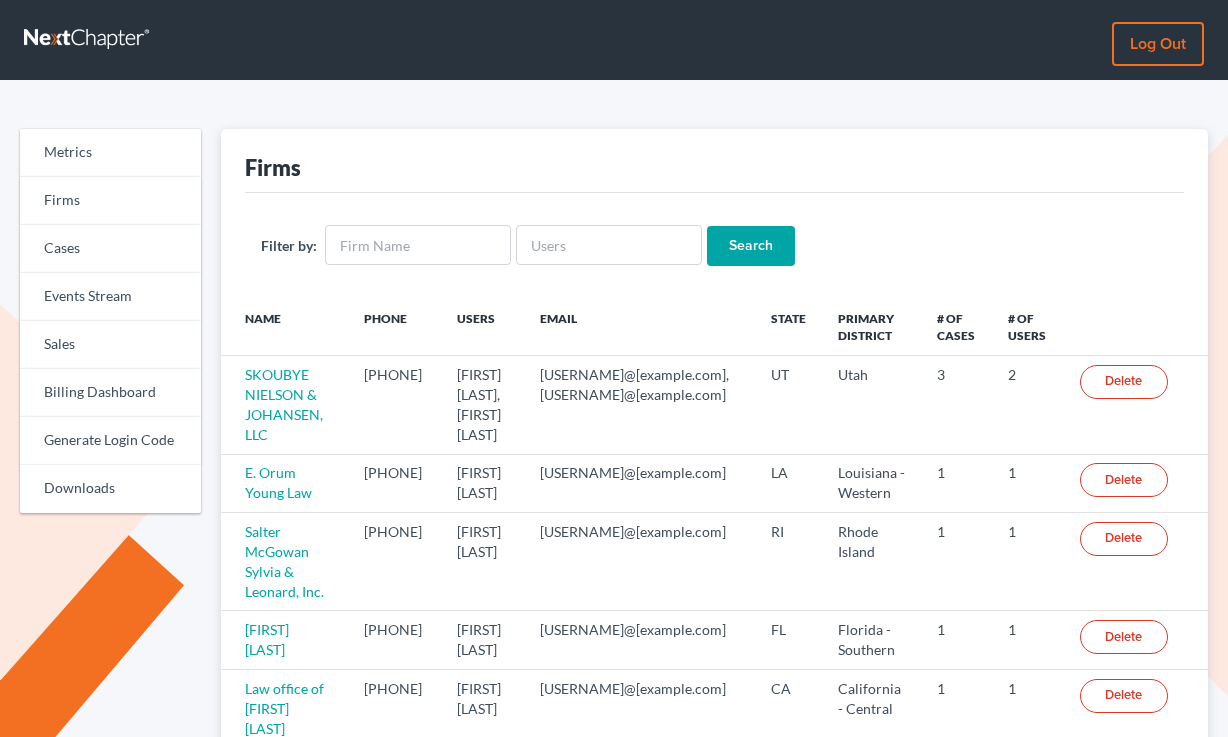 scroll, scrollTop: 0, scrollLeft: 0, axis: both 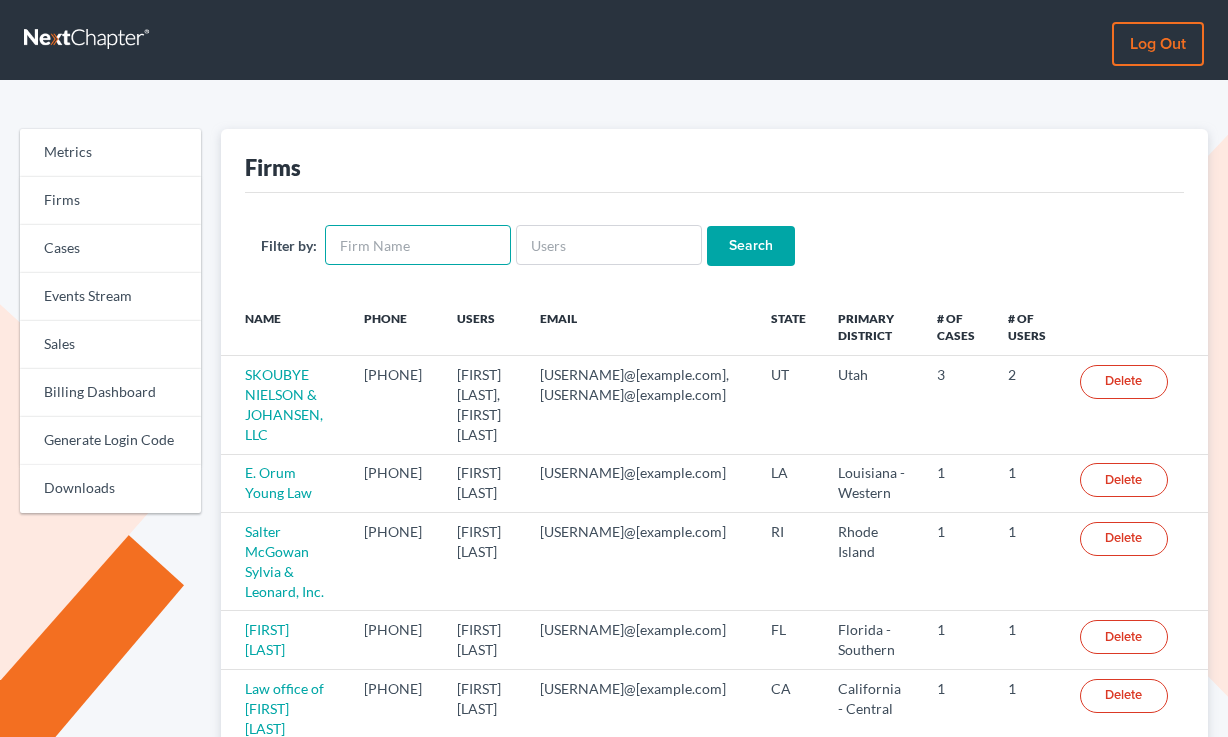 click at bounding box center [418, 245] 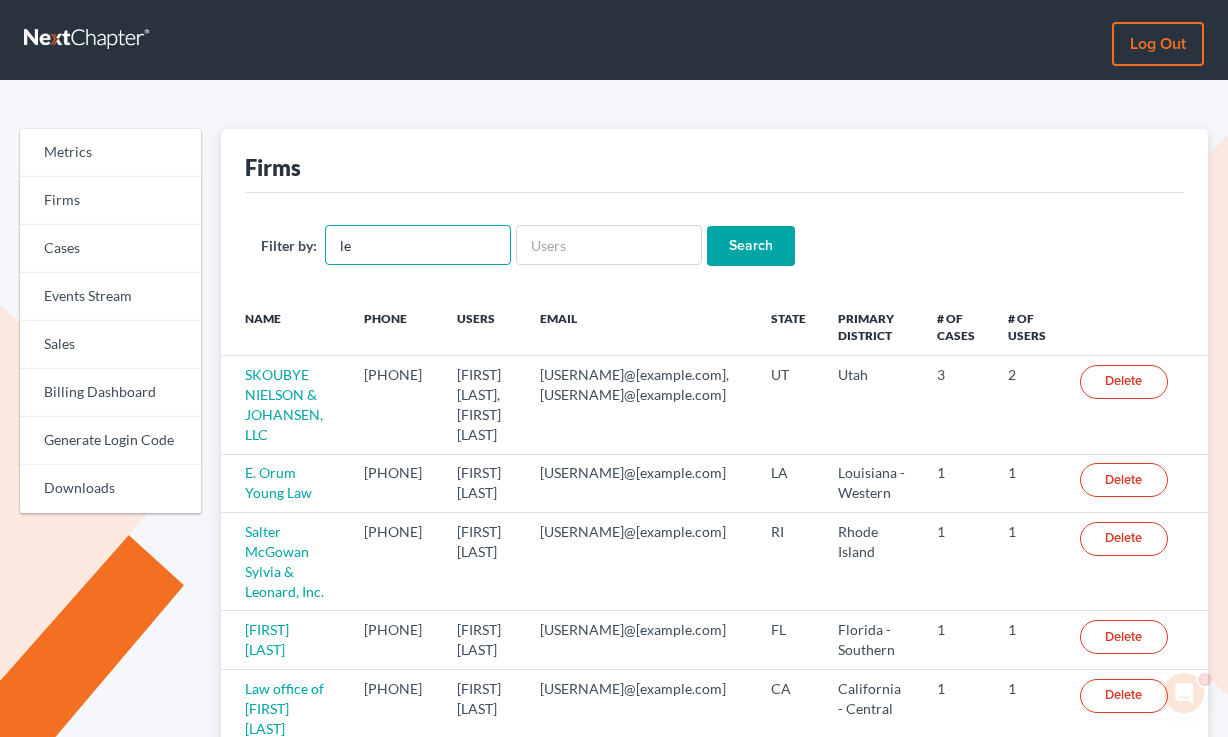 scroll, scrollTop: 0, scrollLeft: 0, axis: both 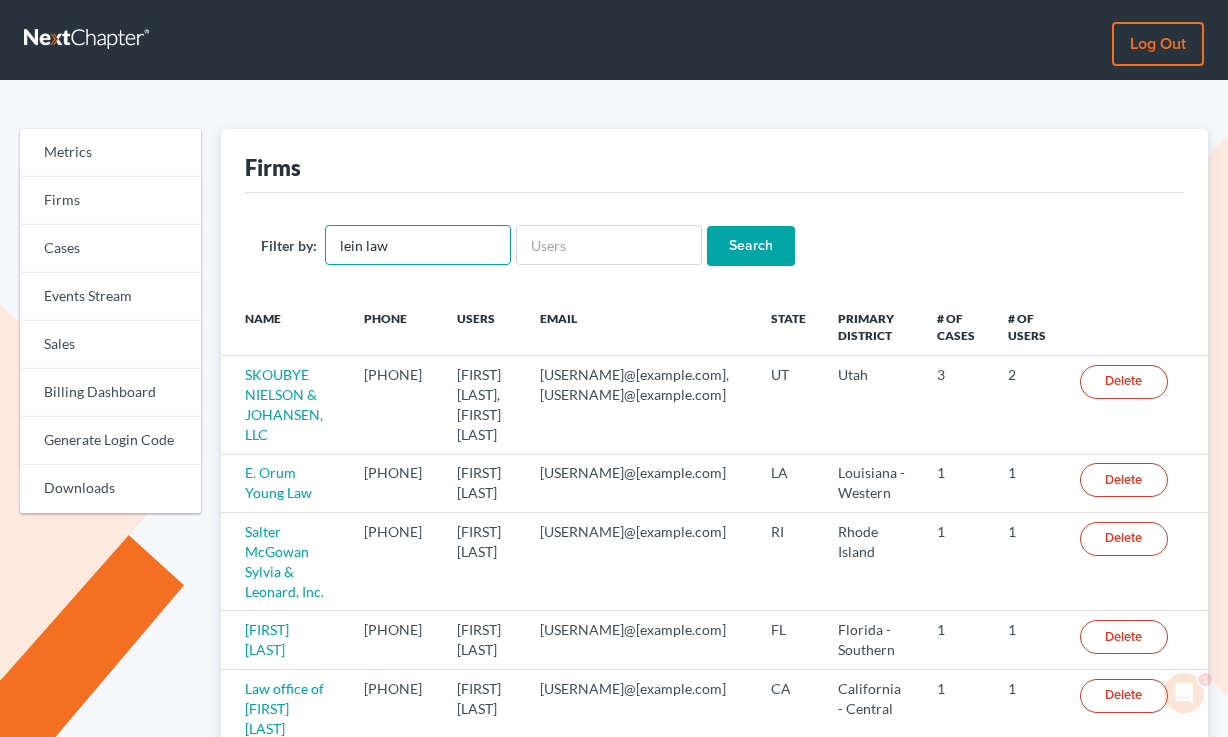 type on "Lein Law Offices" 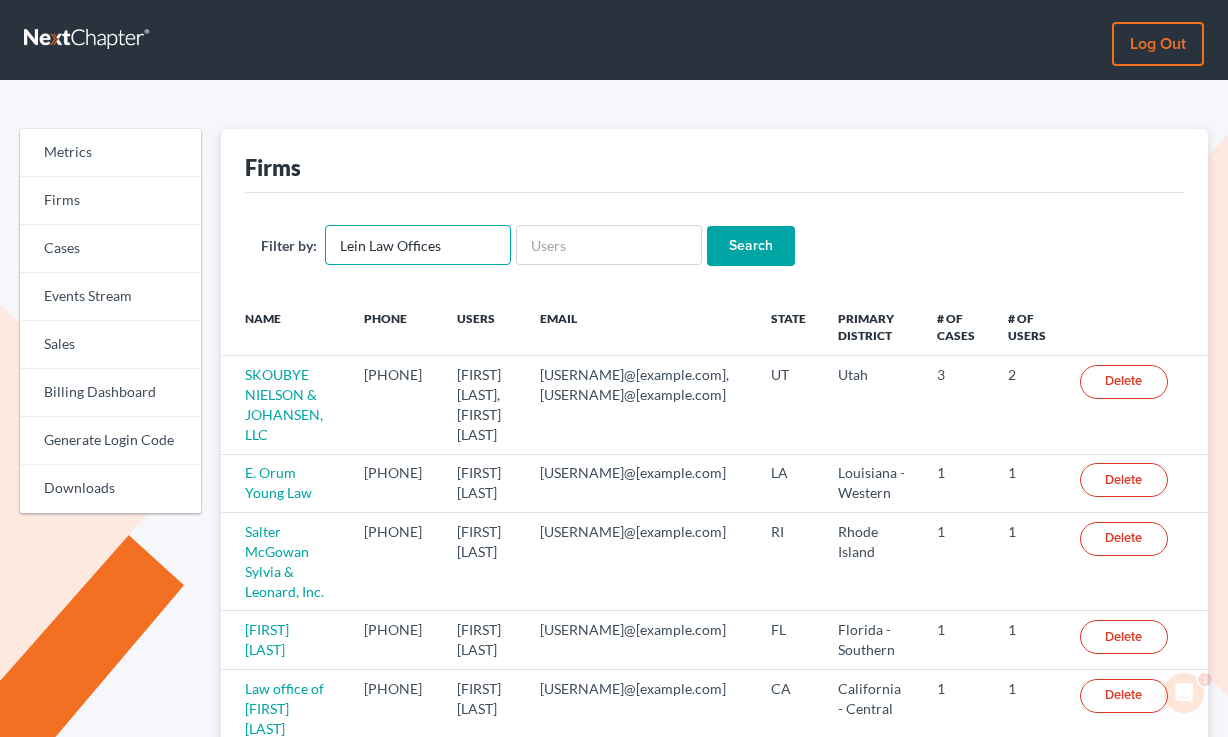 click on "Search" at bounding box center [751, 246] 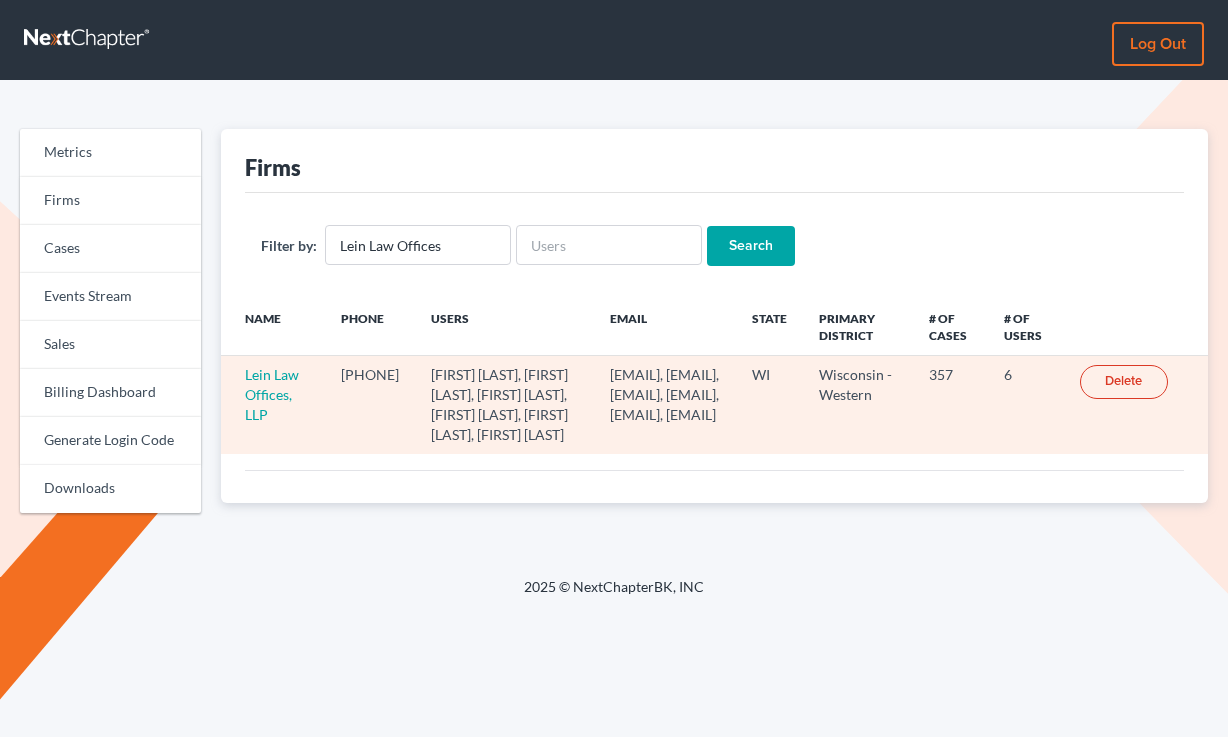 scroll, scrollTop: 0, scrollLeft: 0, axis: both 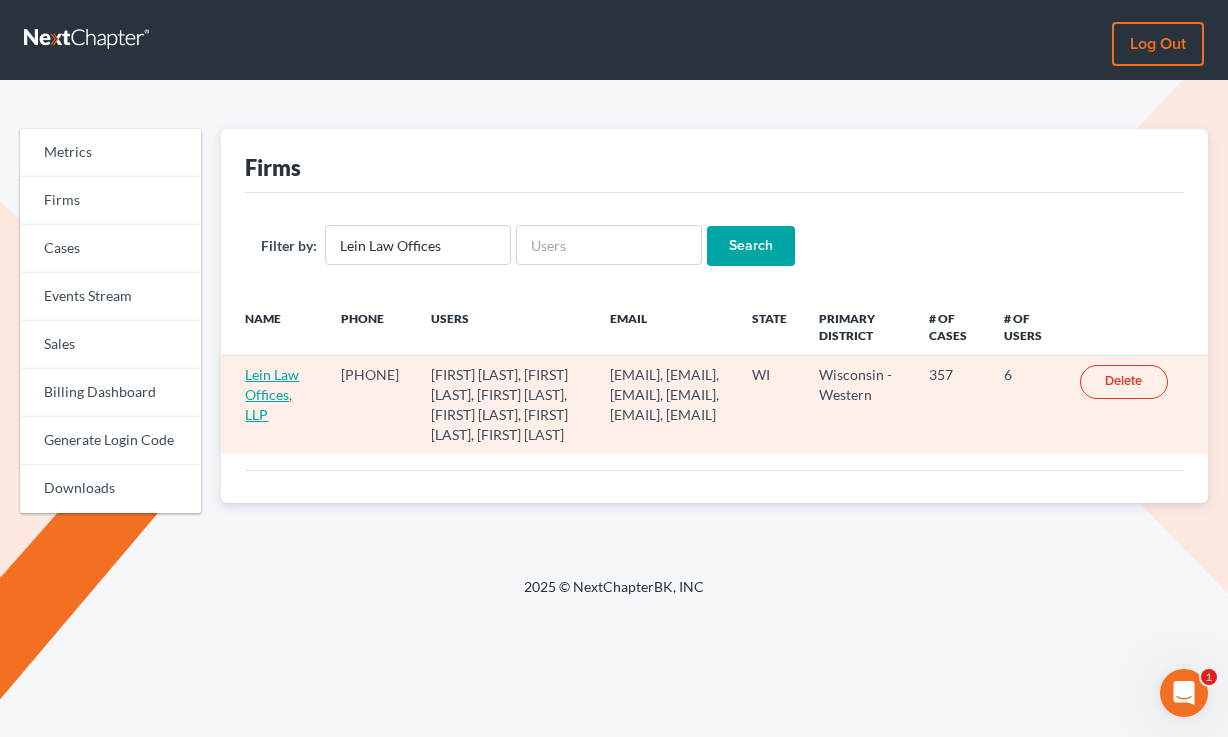 click on "Lein Law Offices, LLP" at bounding box center [272, 394] 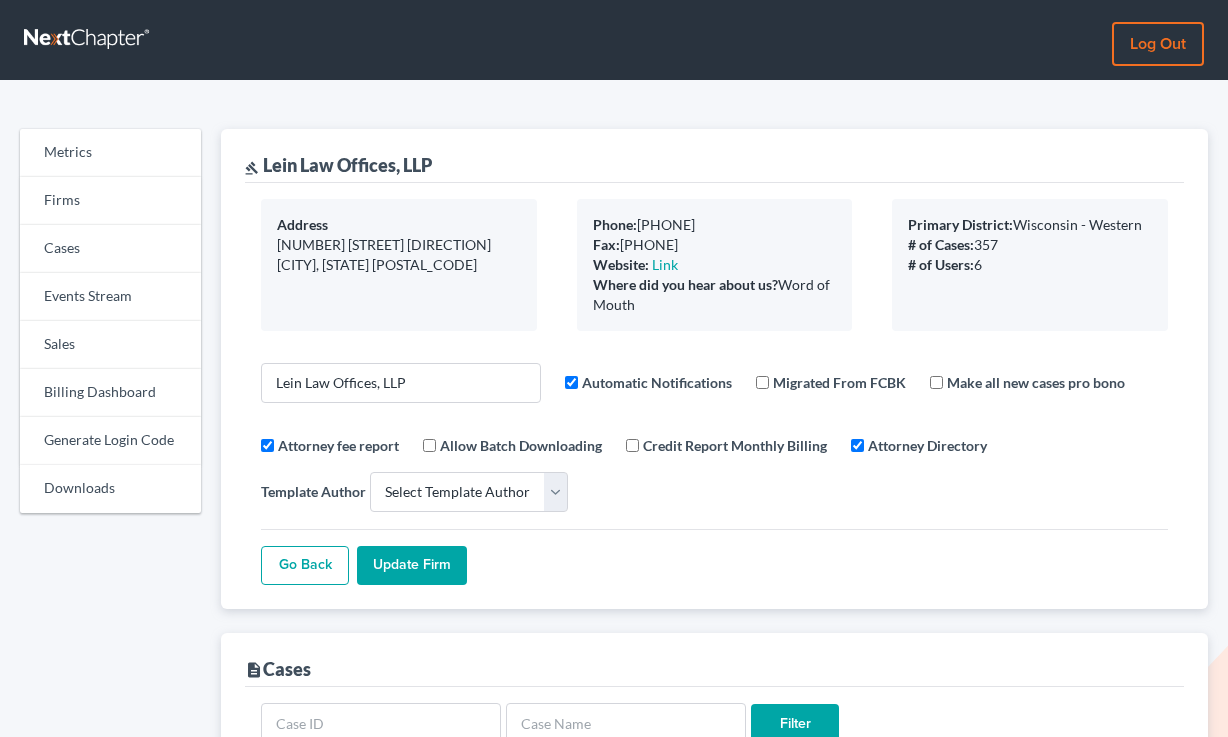select 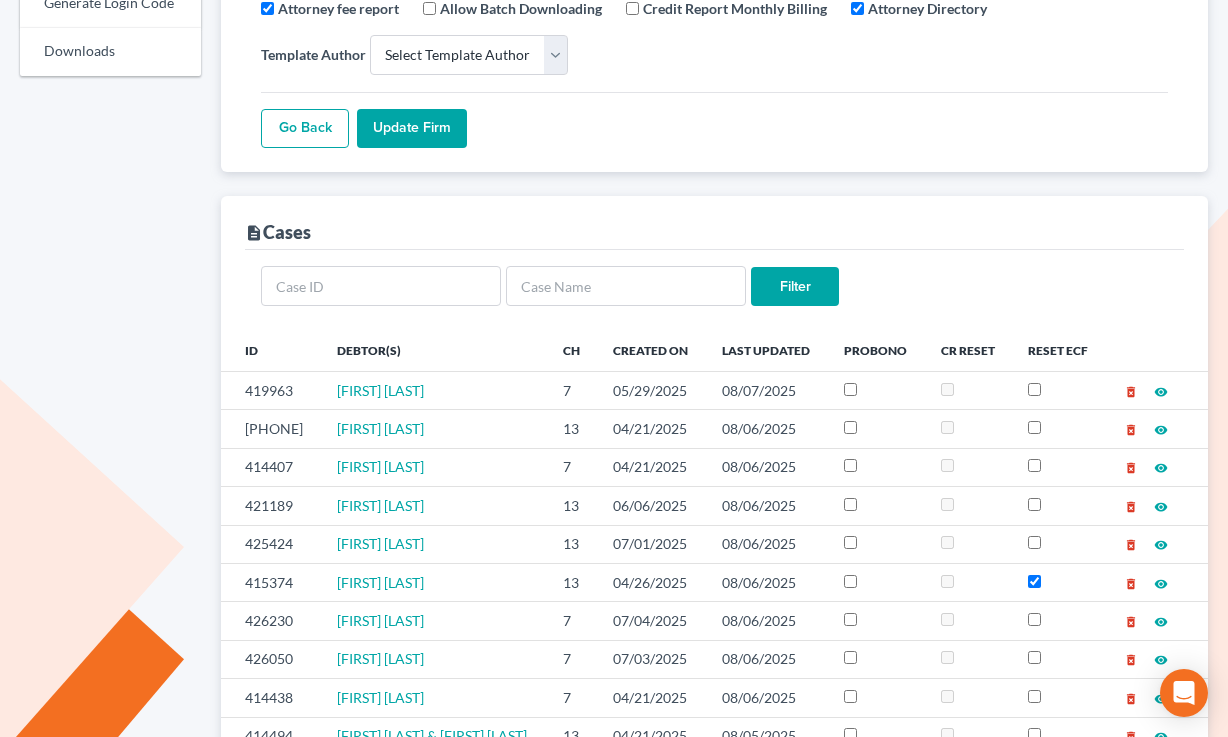 scroll, scrollTop: 778, scrollLeft: 0, axis: vertical 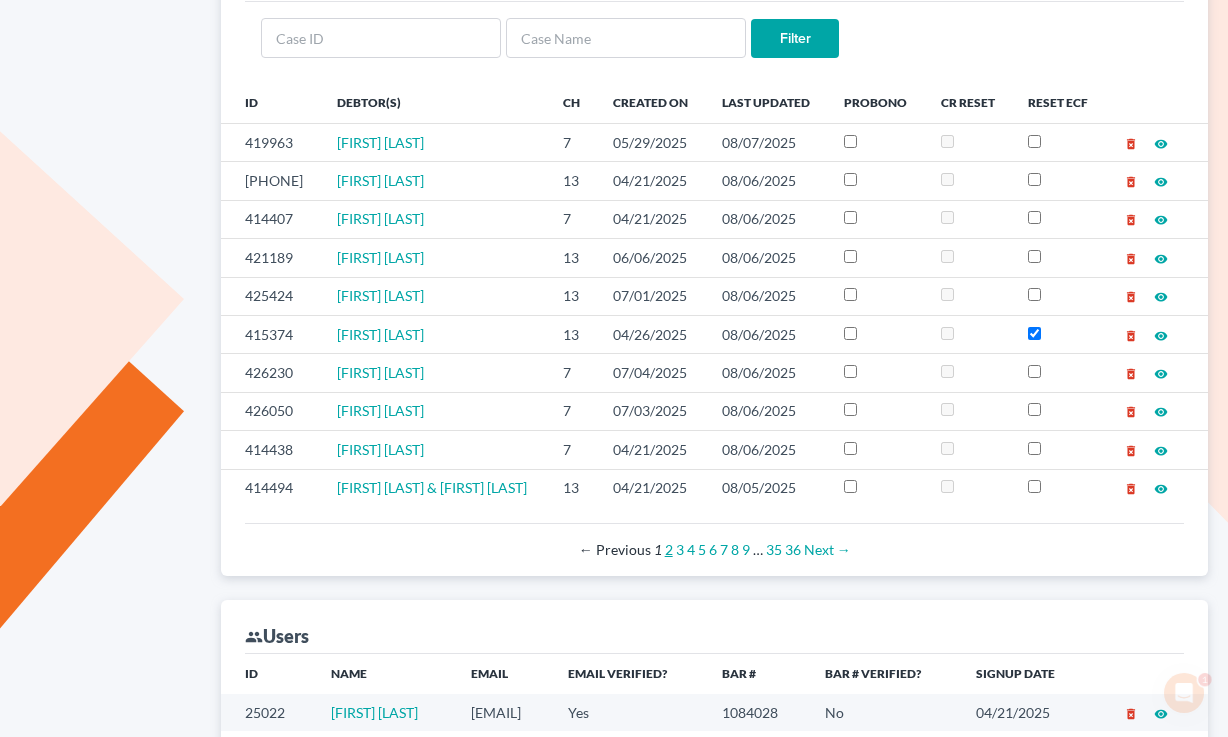 click on "2" at bounding box center [669, 549] 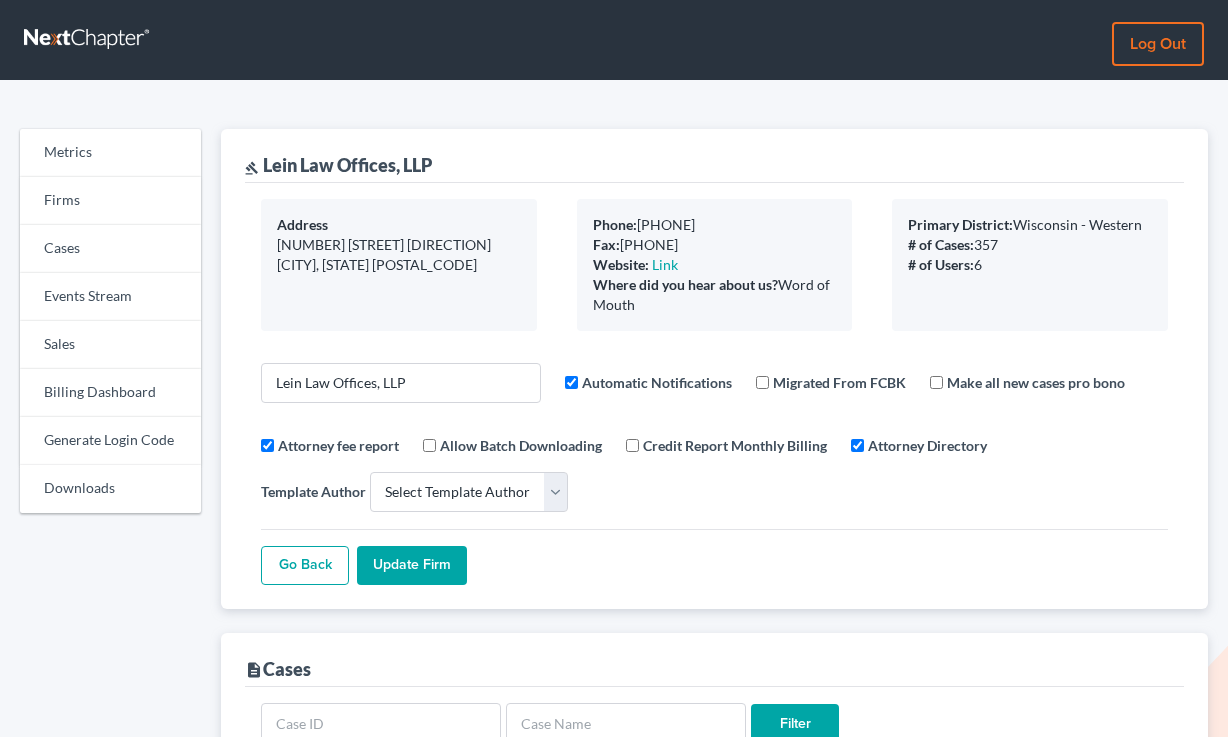 select 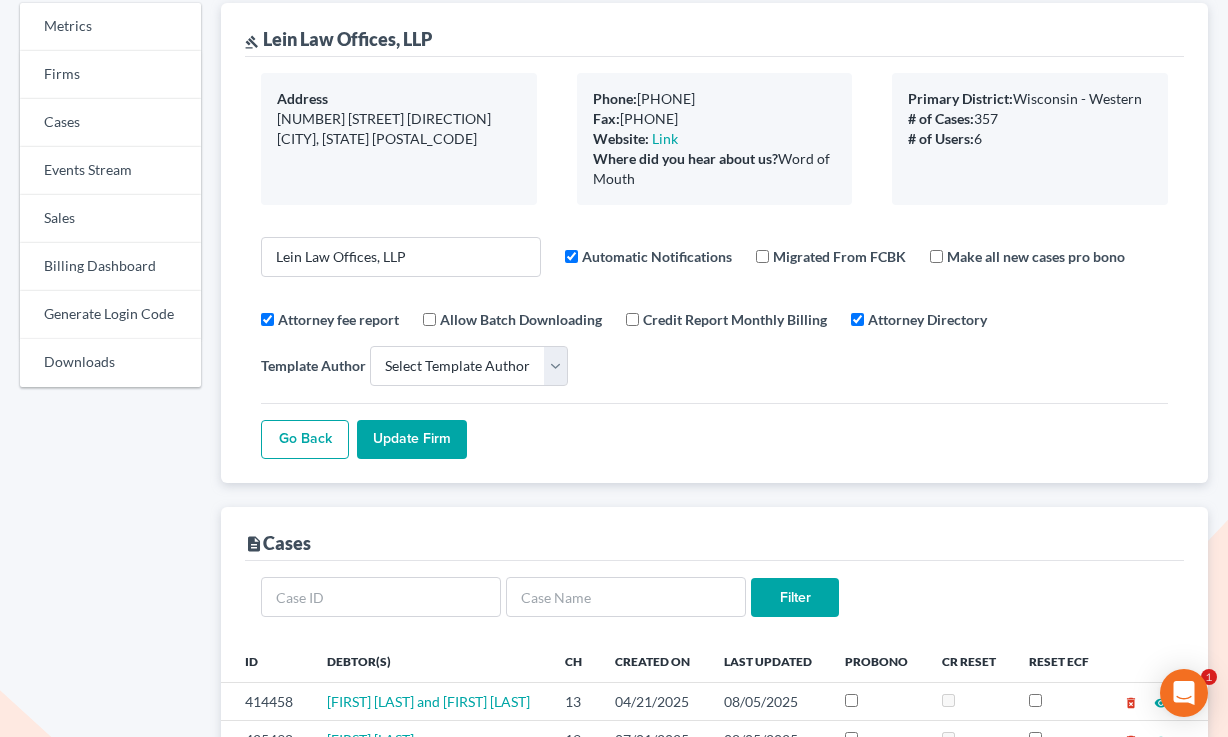 scroll, scrollTop: 548, scrollLeft: 0, axis: vertical 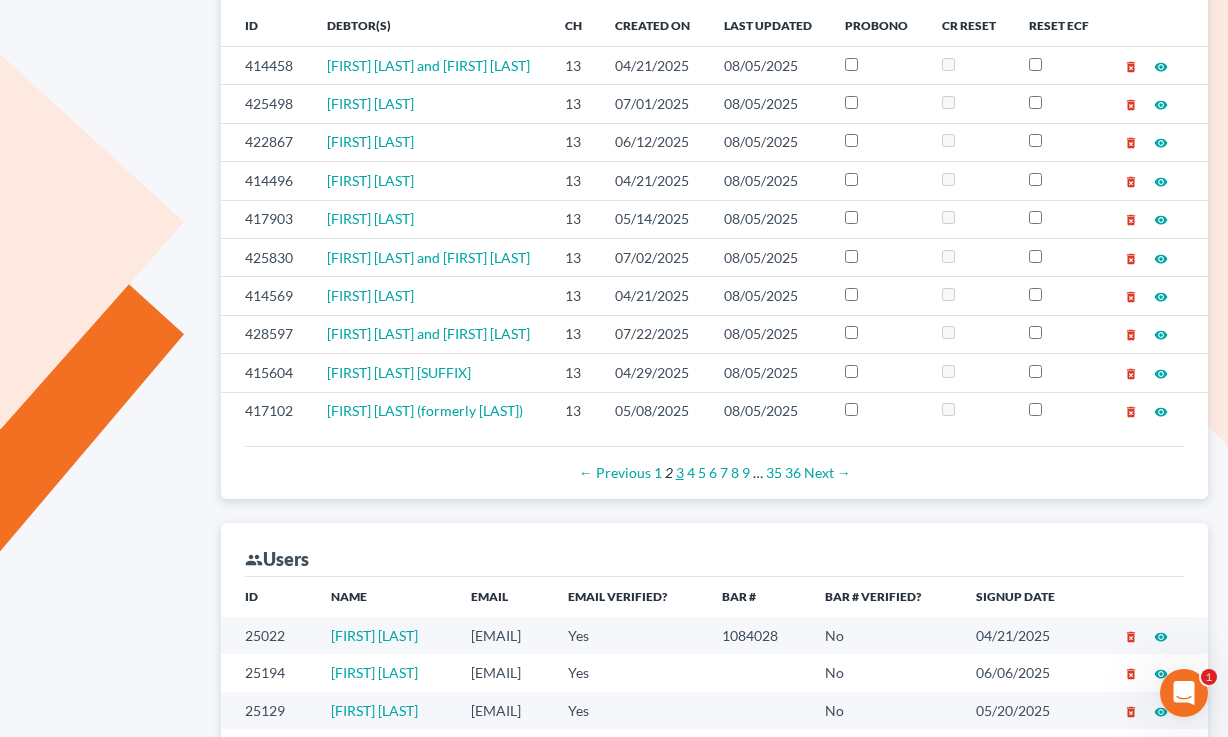 click on "3" at bounding box center [680, 472] 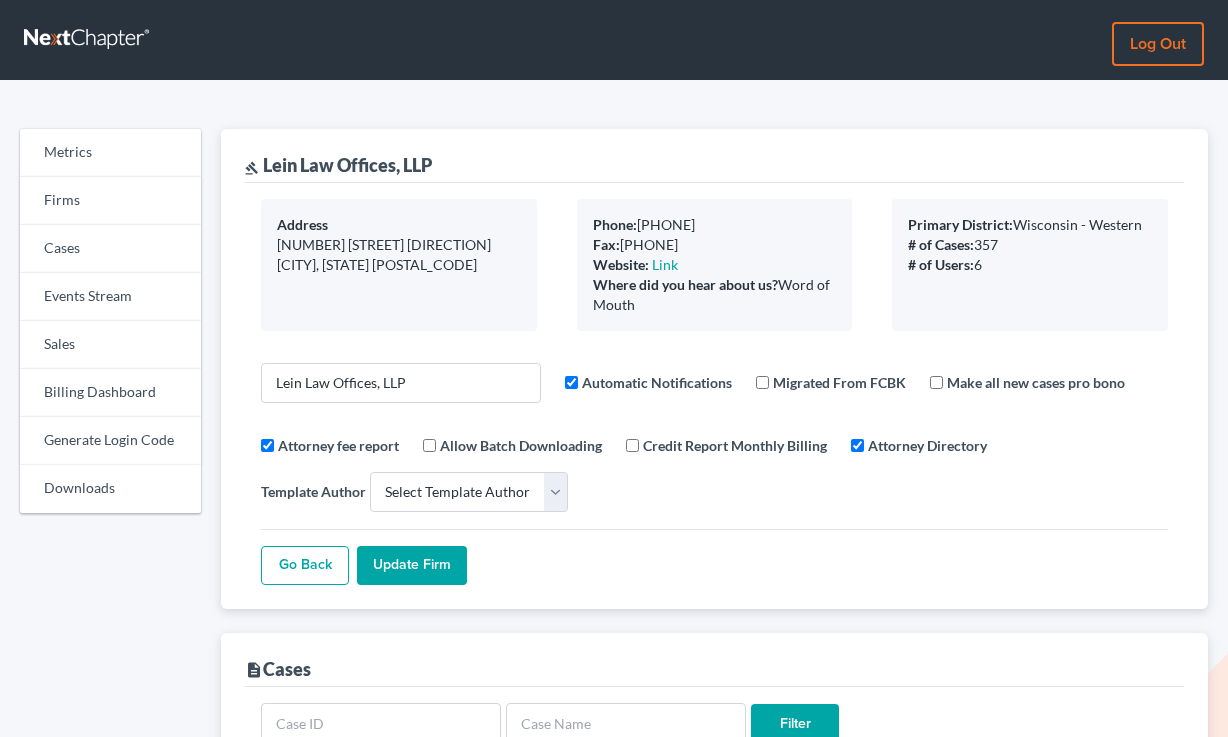 select 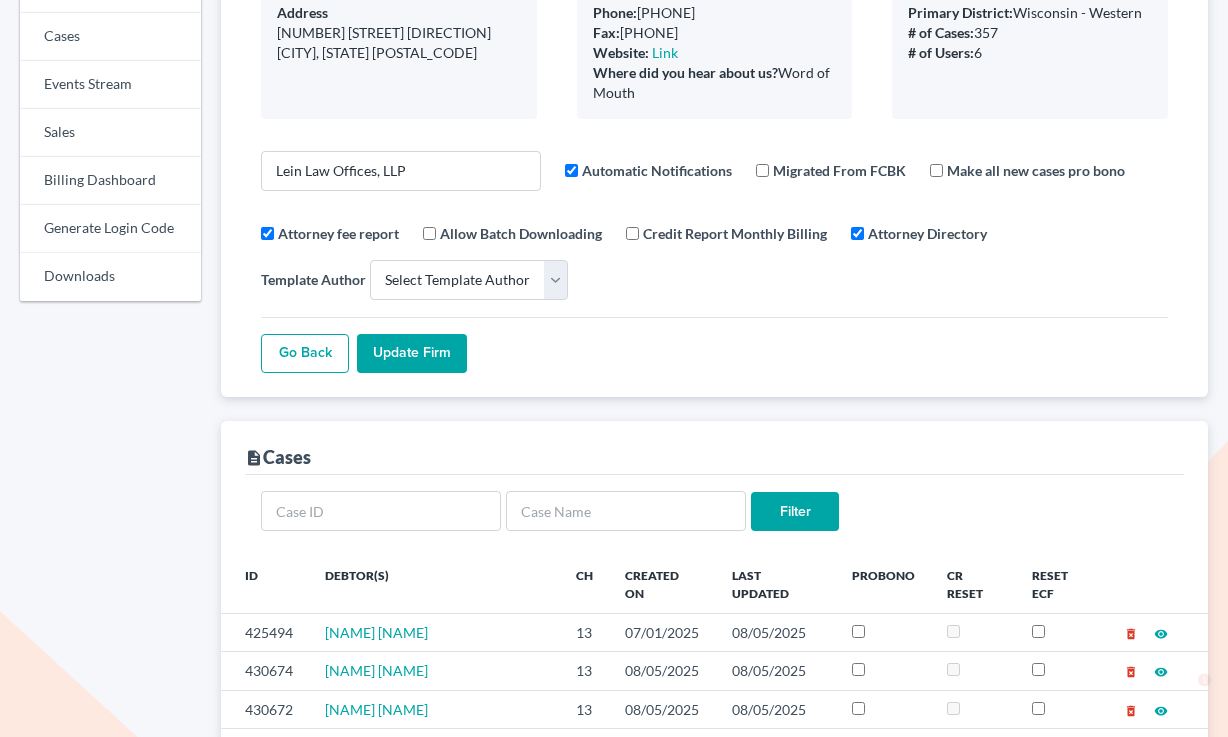 scroll, scrollTop: 451, scrollLeft: 0, axis: vertical 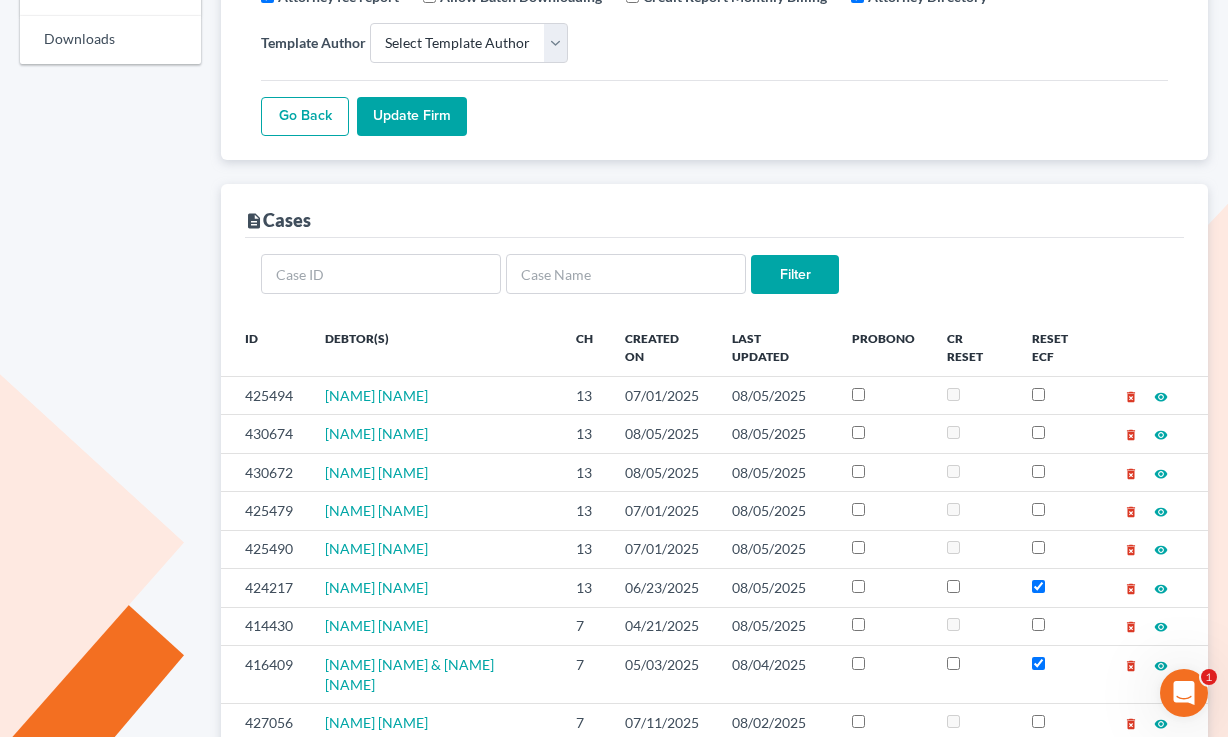 click on "Filter" at bounding box center [714, 278] 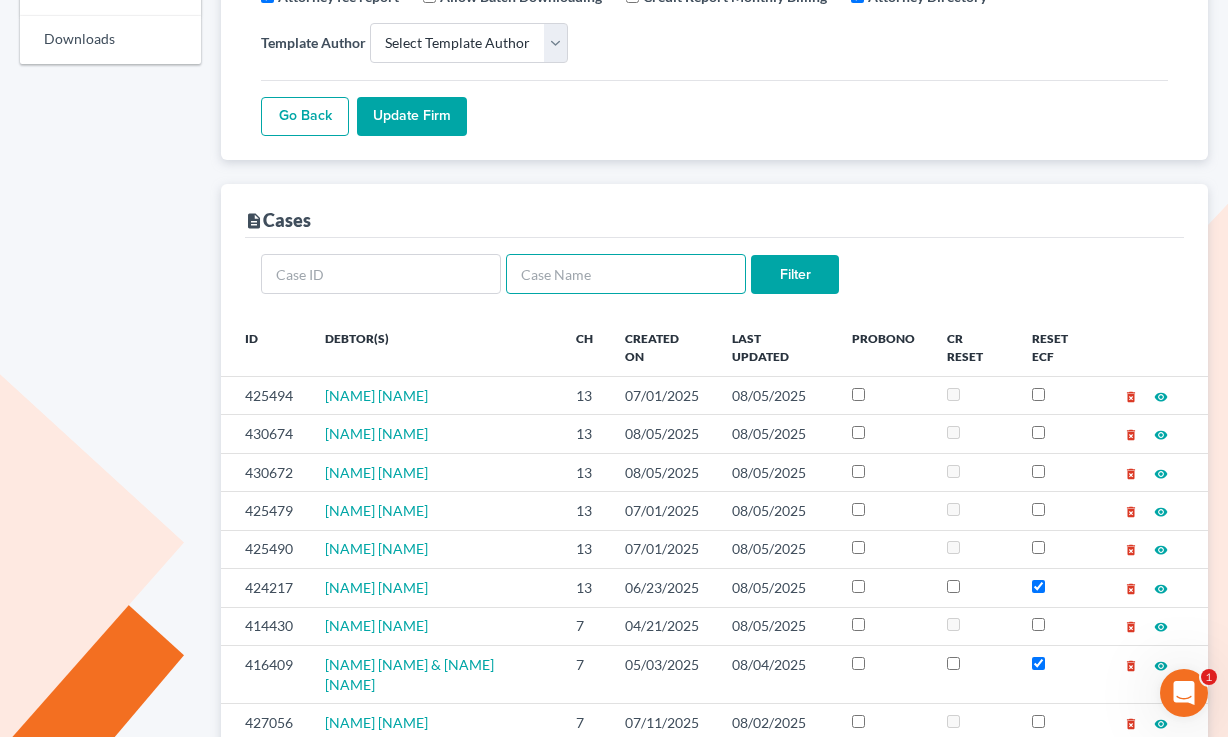 click at bounding box center [626, 274] 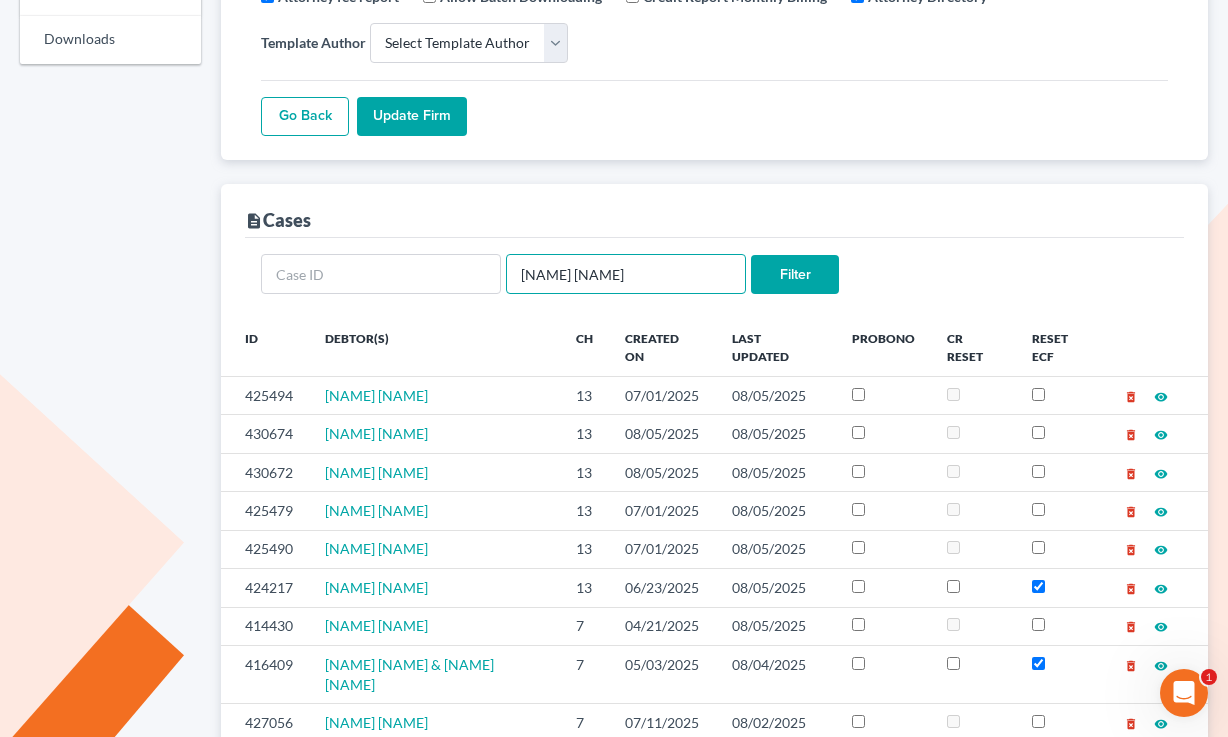 type on "[NAME] [NAME]" 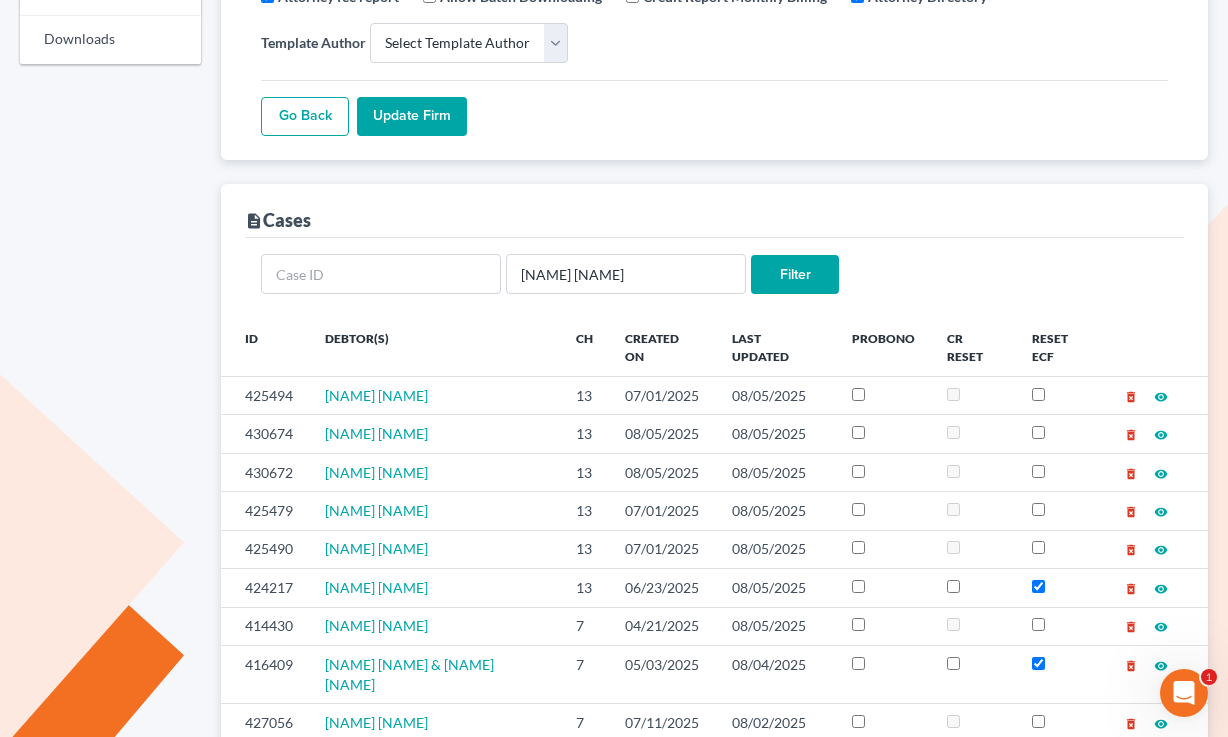 click on "Filter" at bounding box center (795, 275) 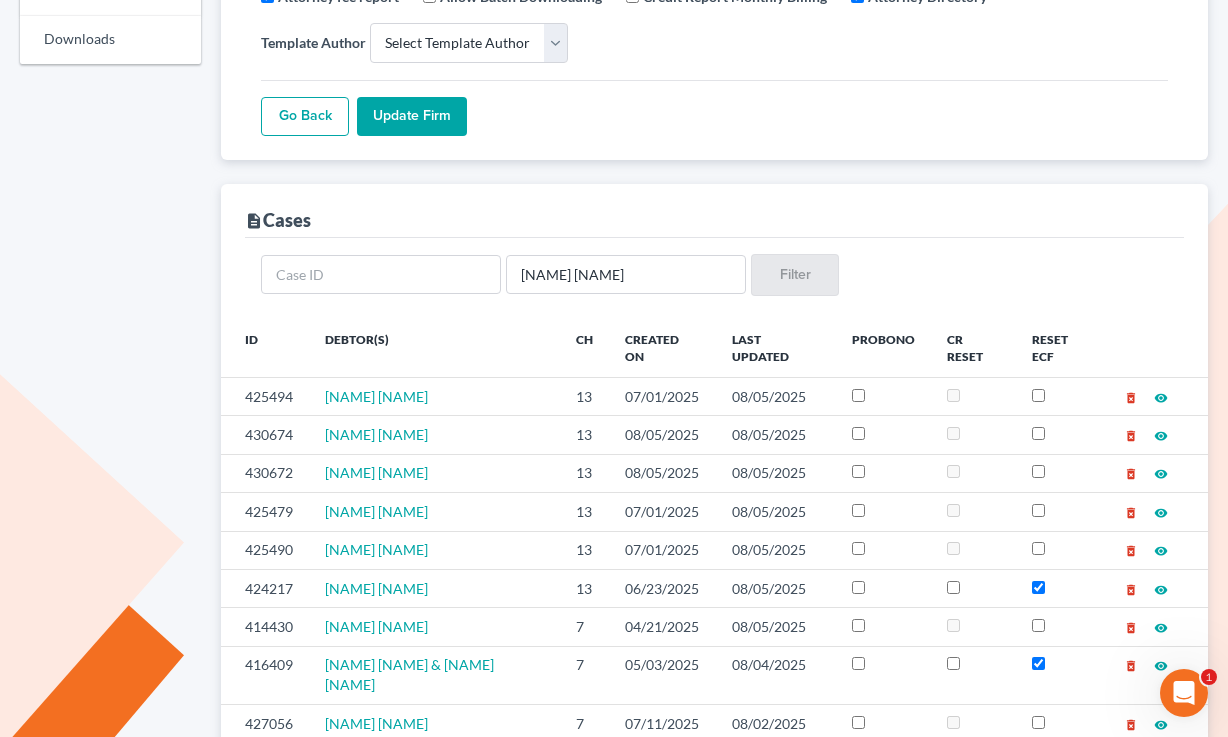 scroll, scrollTop: 449, scrollLeft: 0, axis: vertical 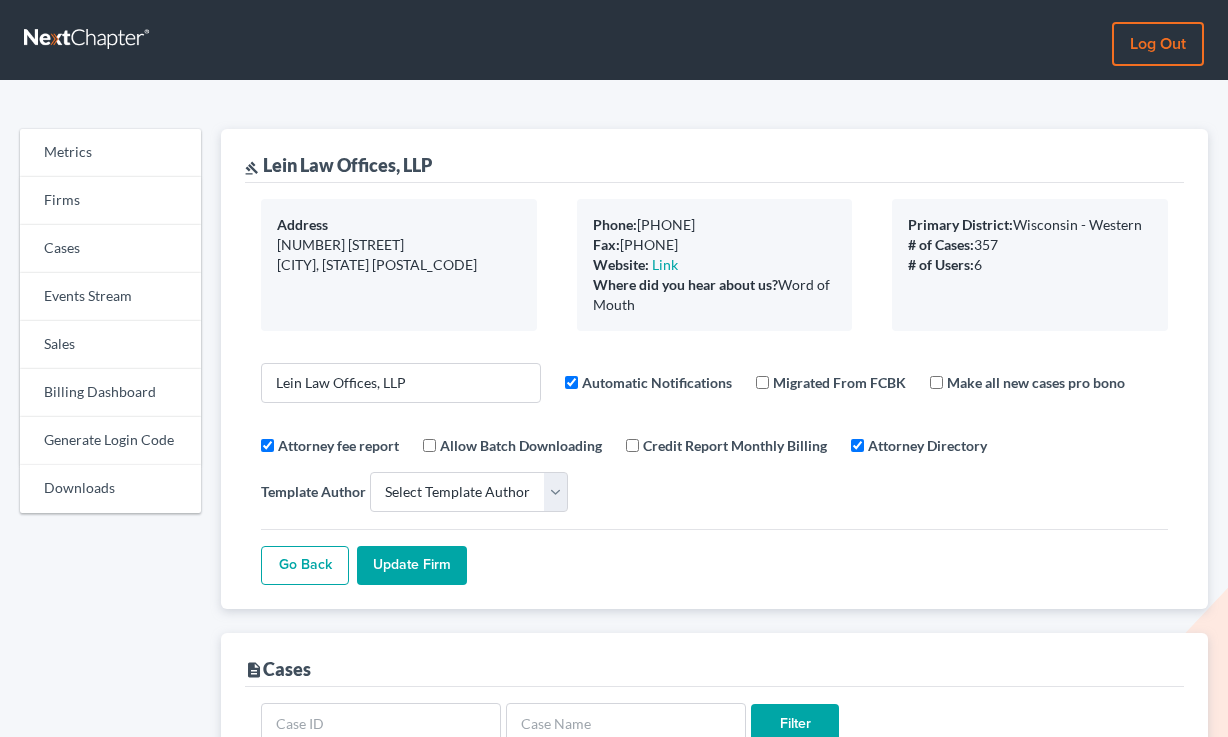 select 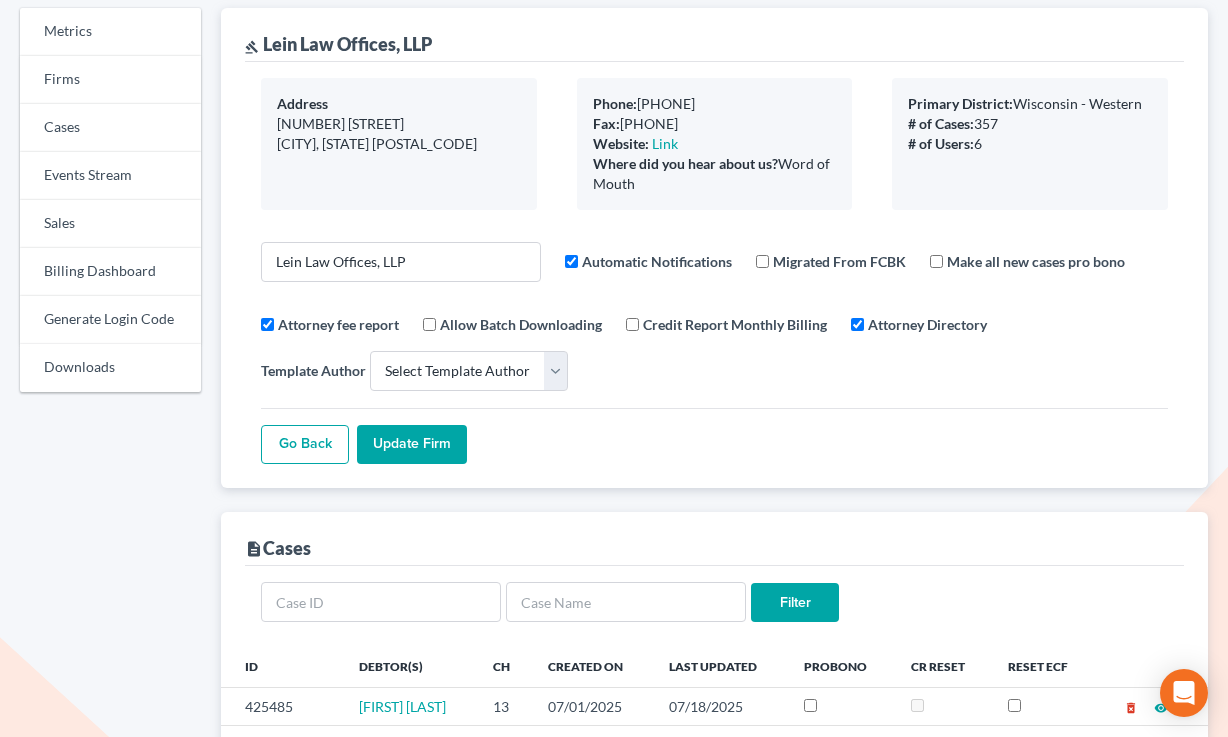 scroll, scrollTop: 391, scrollLeft: 0, axis: vertical 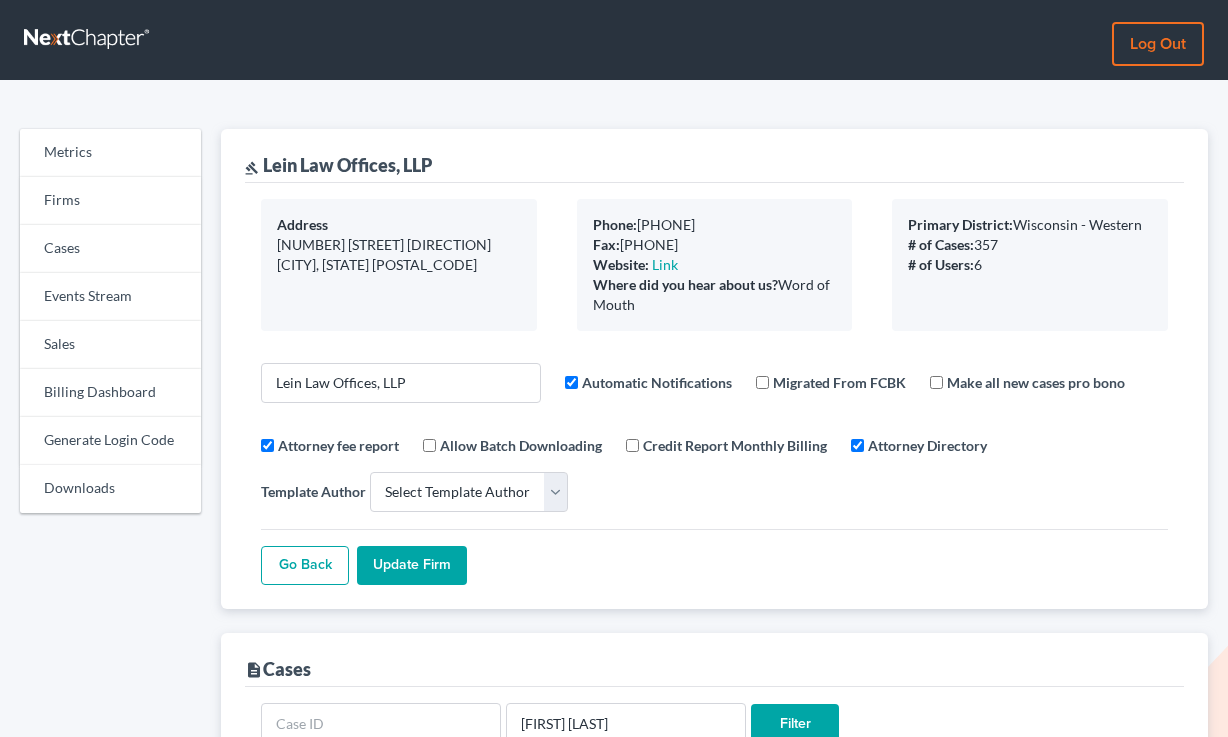 select 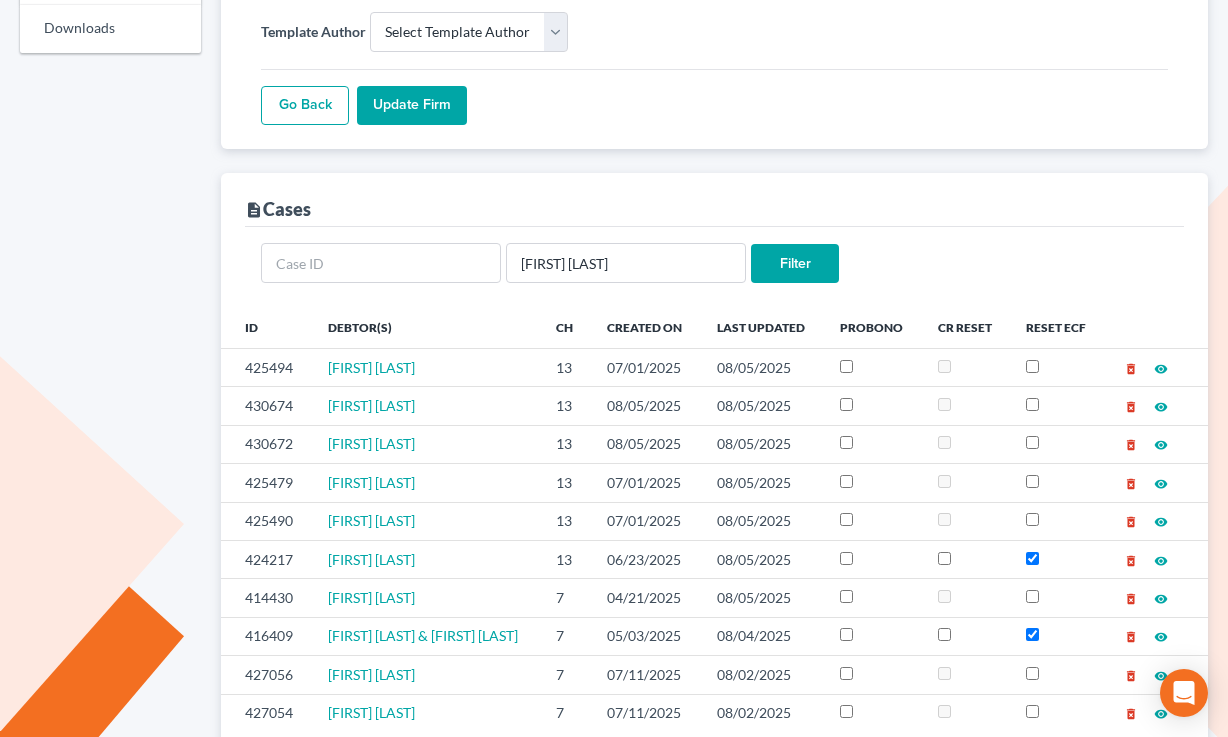 scroll, scrollTop: 449, scrollLeft: 0, axis: vertical 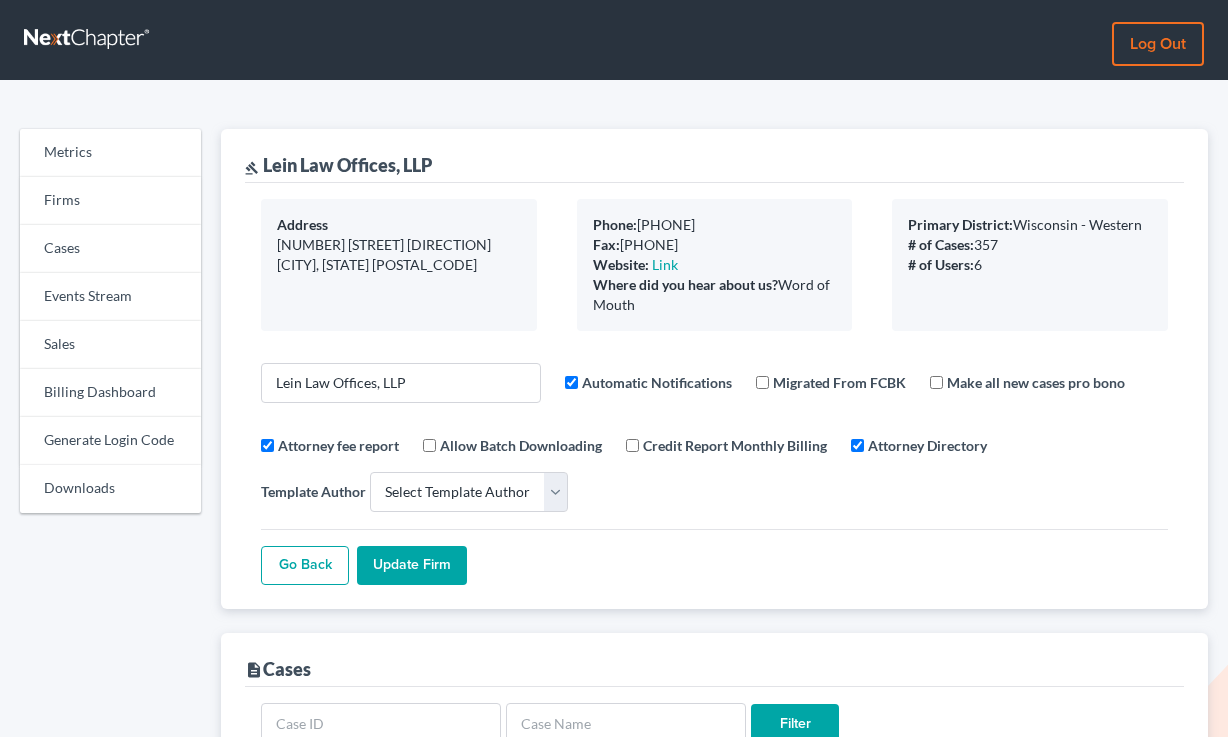 select 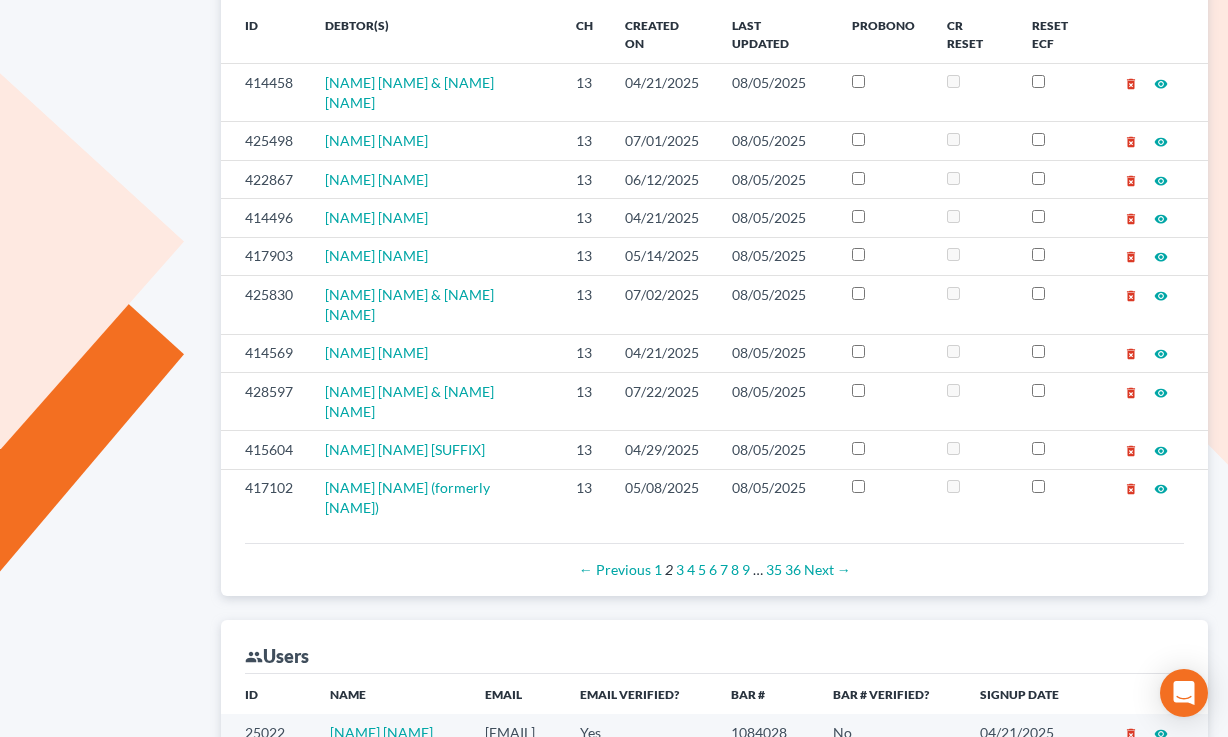 scroll, scrollTop: 0, scrollLeft: 0, axis: both 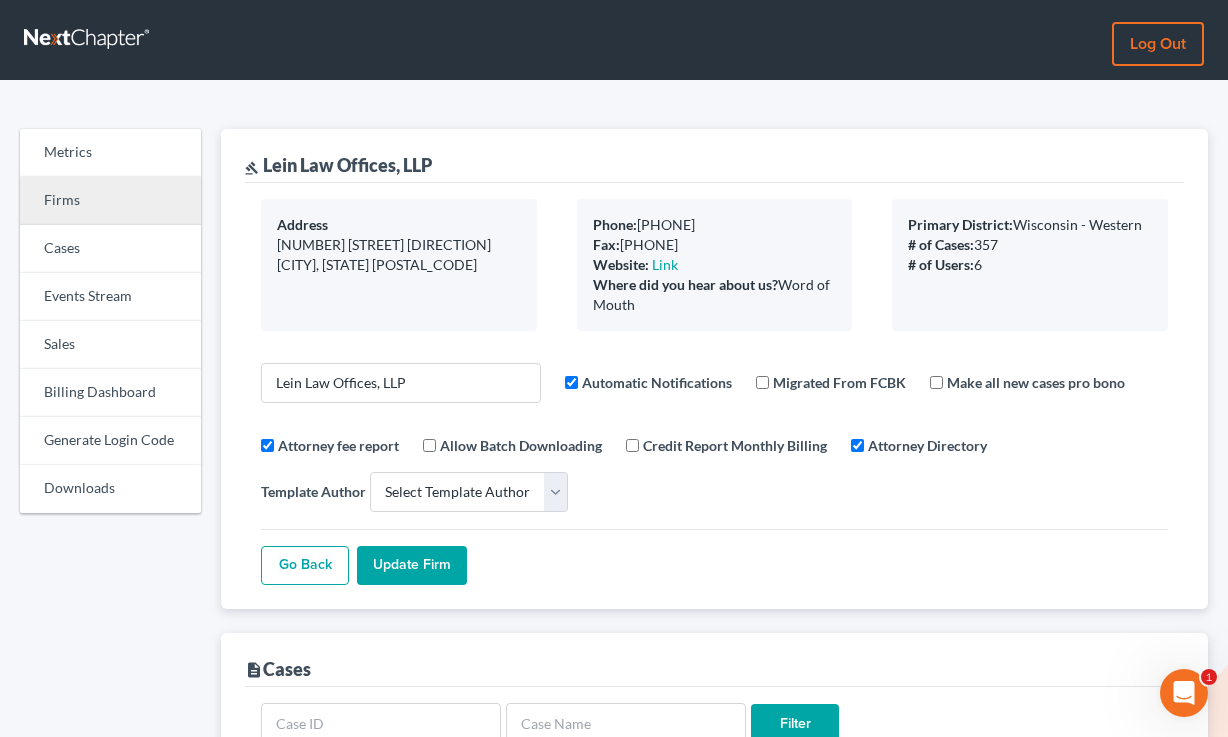 click on "Firms" at bounding box center (110, 201) 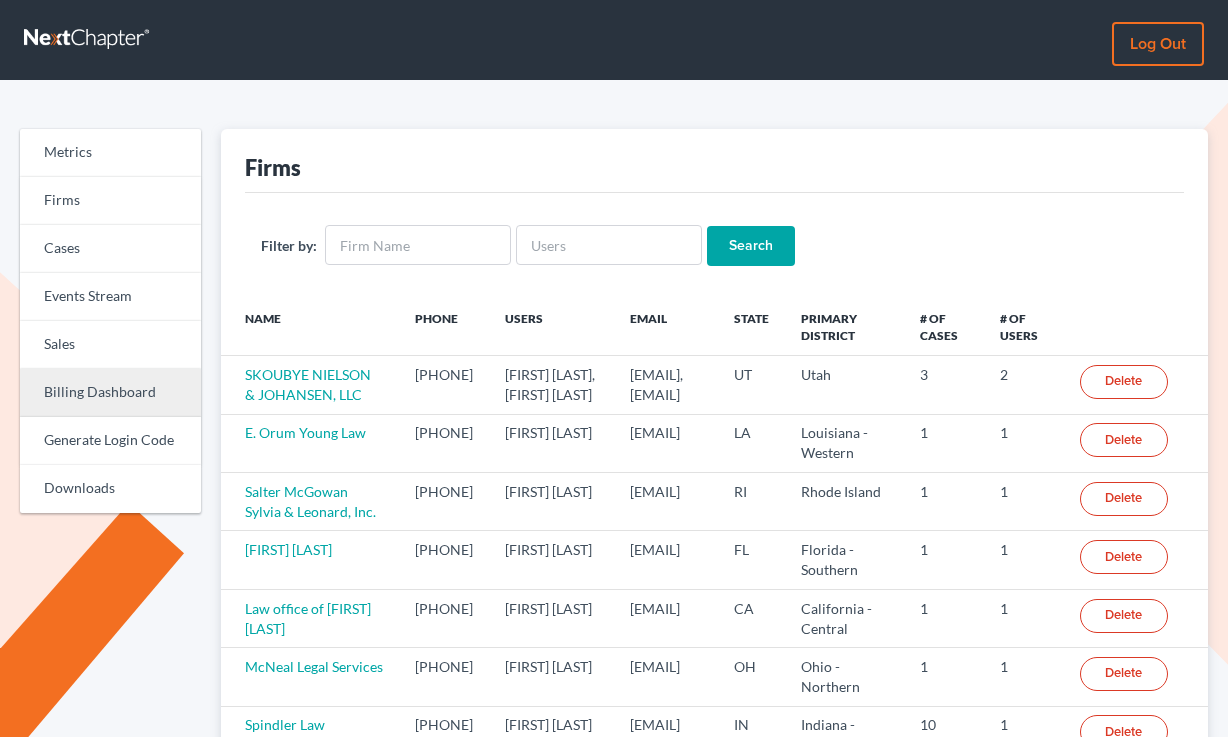 scroll, scrollTop: 0, scrollLeft: 0, axis: both 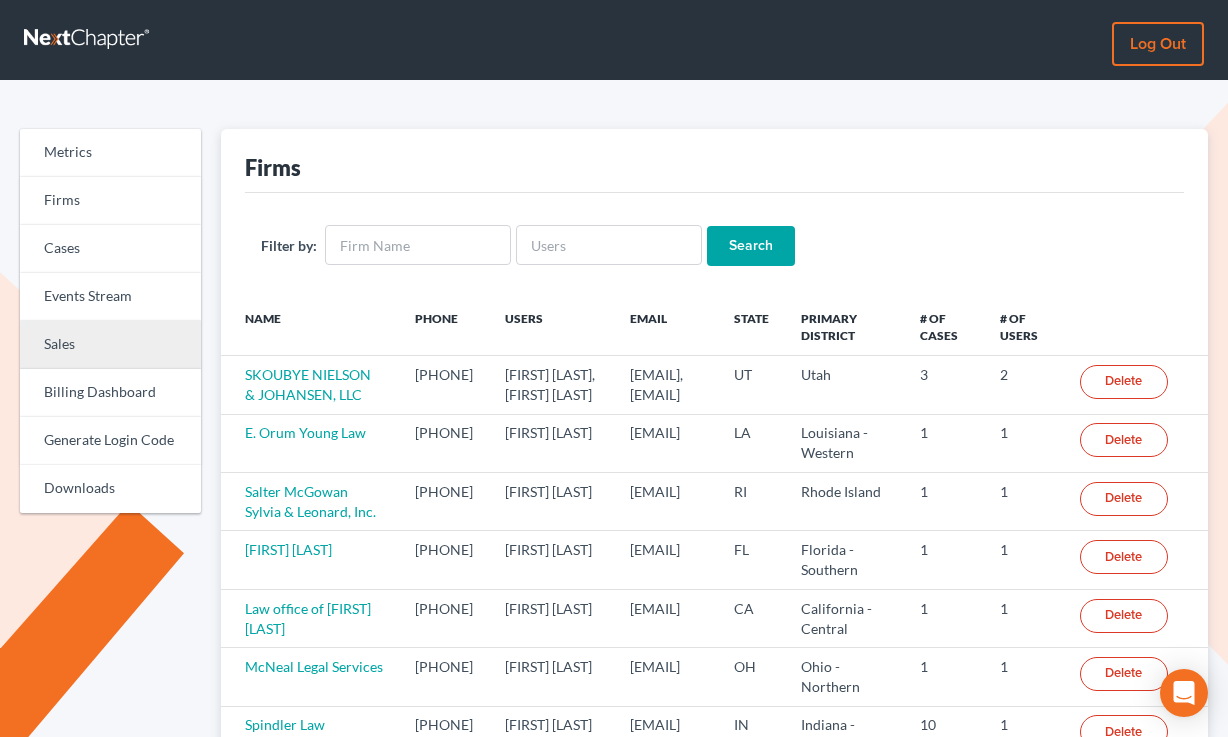 click on "Sales" at bounding box center (110, 345) 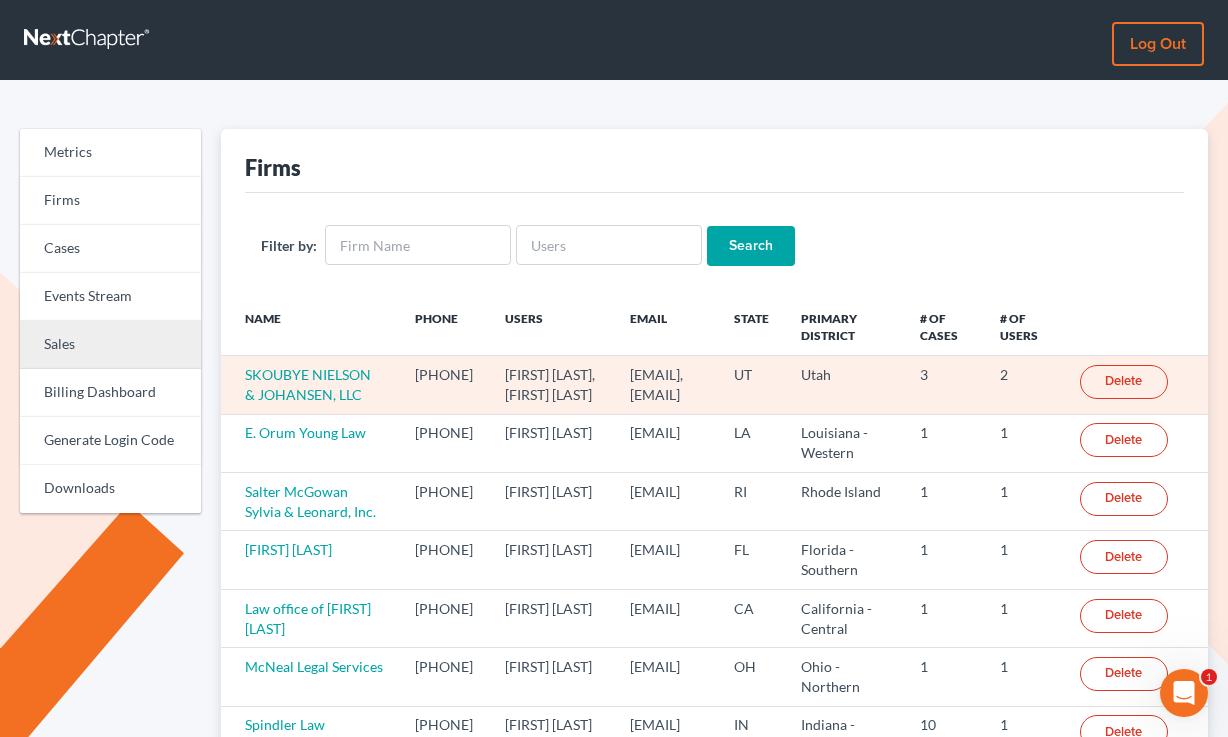 scroll, scrollTop: 0, scrollLeft: 0, axis: both 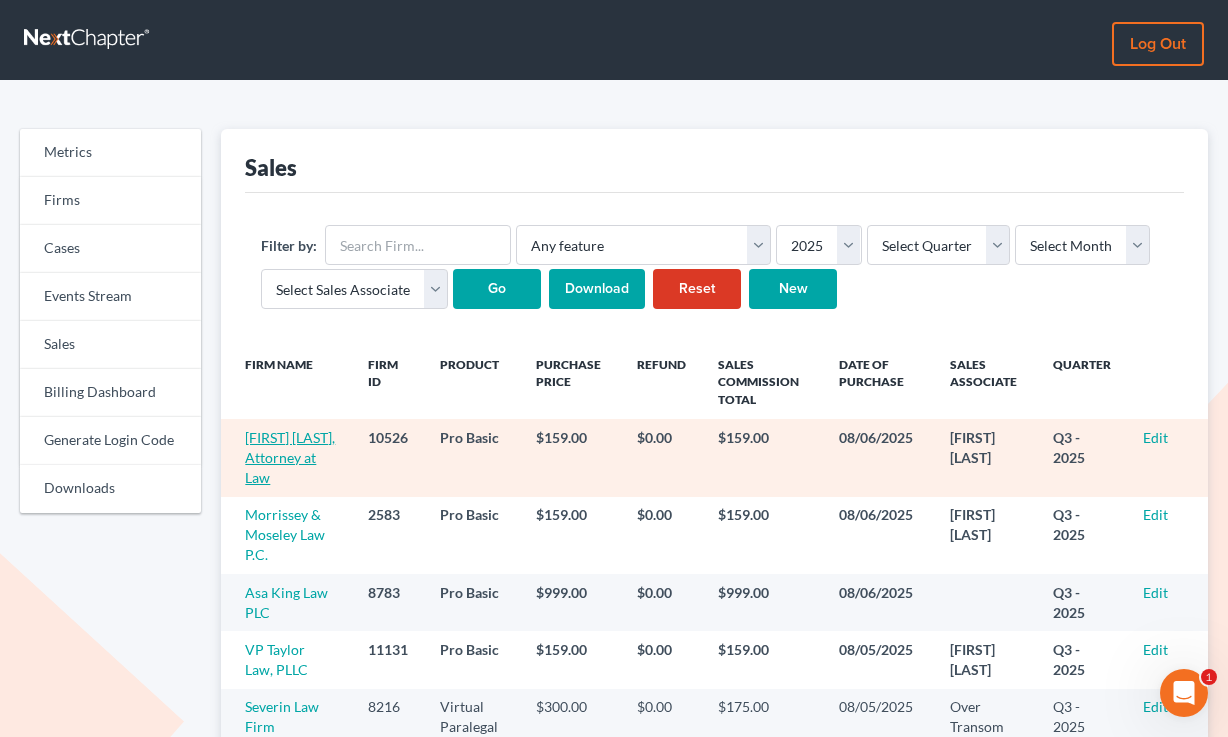 click on "Martha Warriner, Attorney at Law" at bounding box center [290, 457] 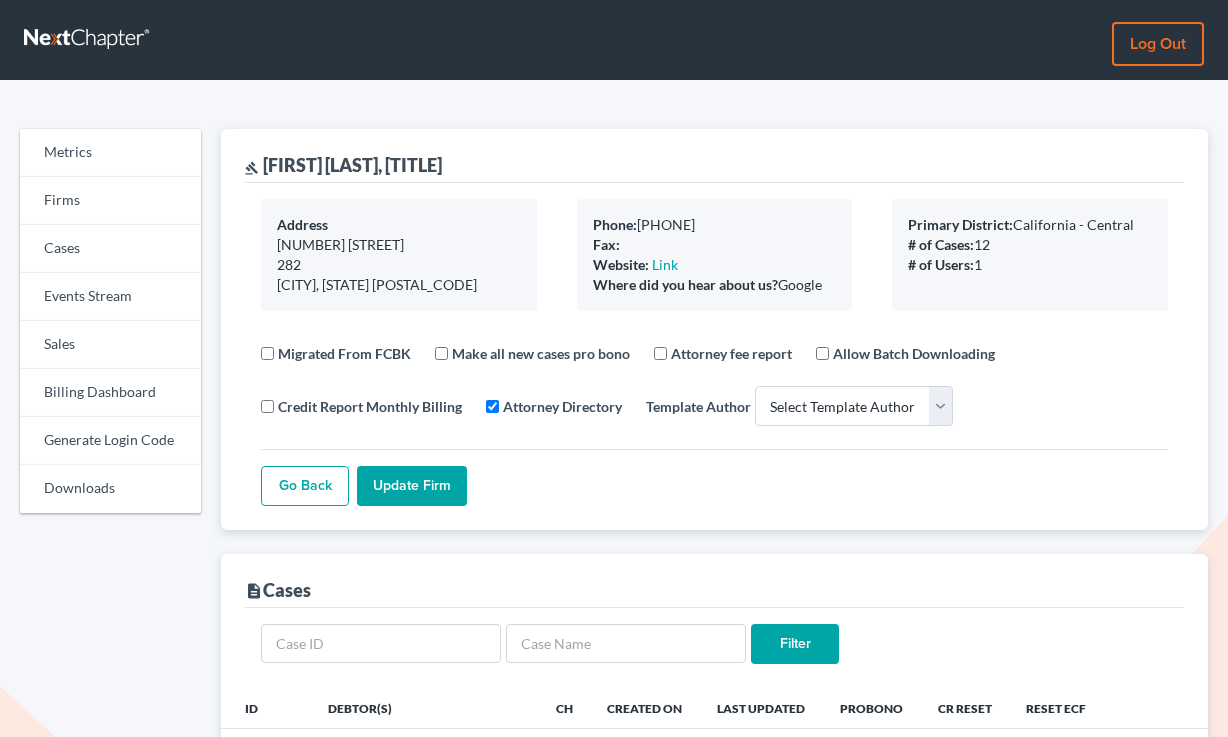 select 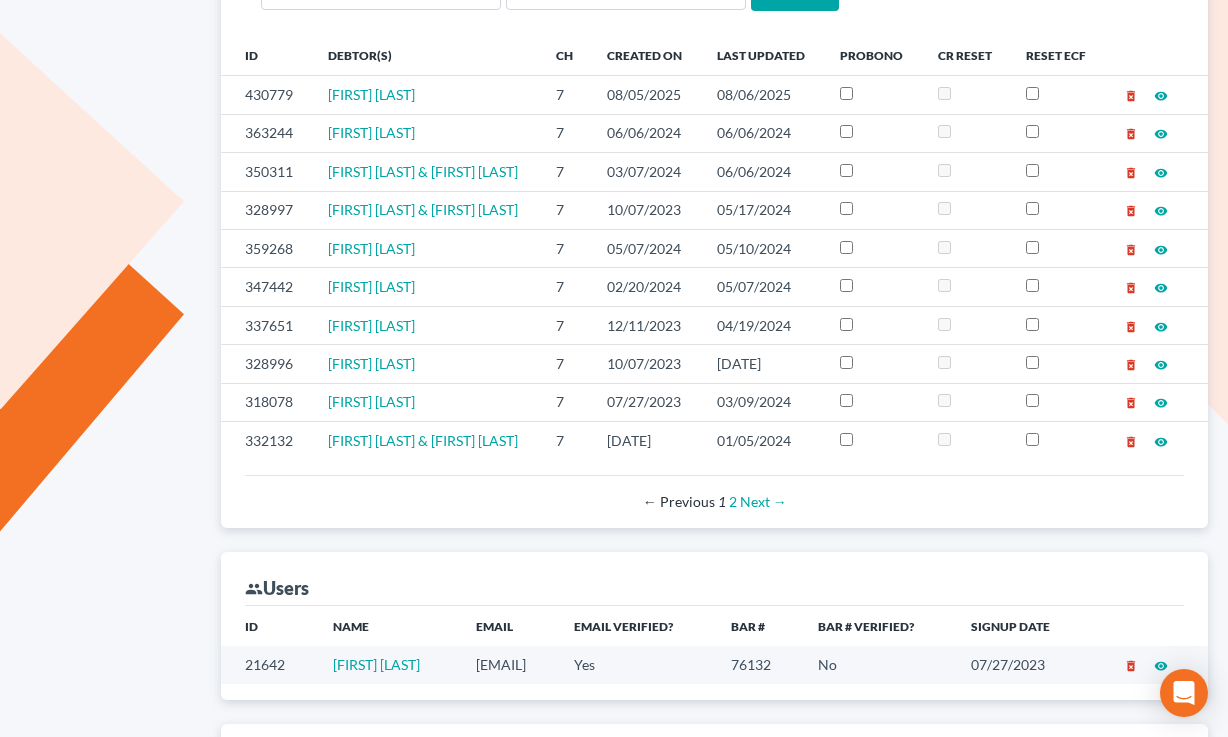 scroll, scrollTop: 704, scrollLeft: 0, axis: vertical 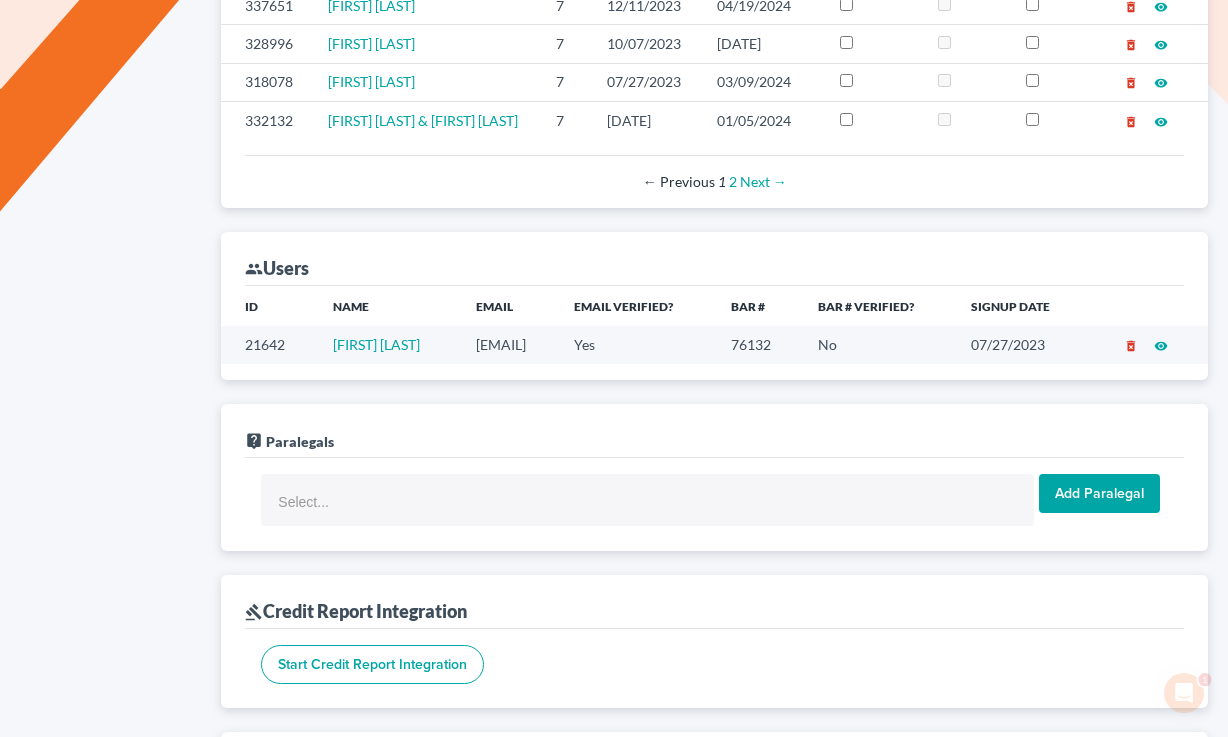 click on "[EMAIL]" at bounding box center (509, 344) 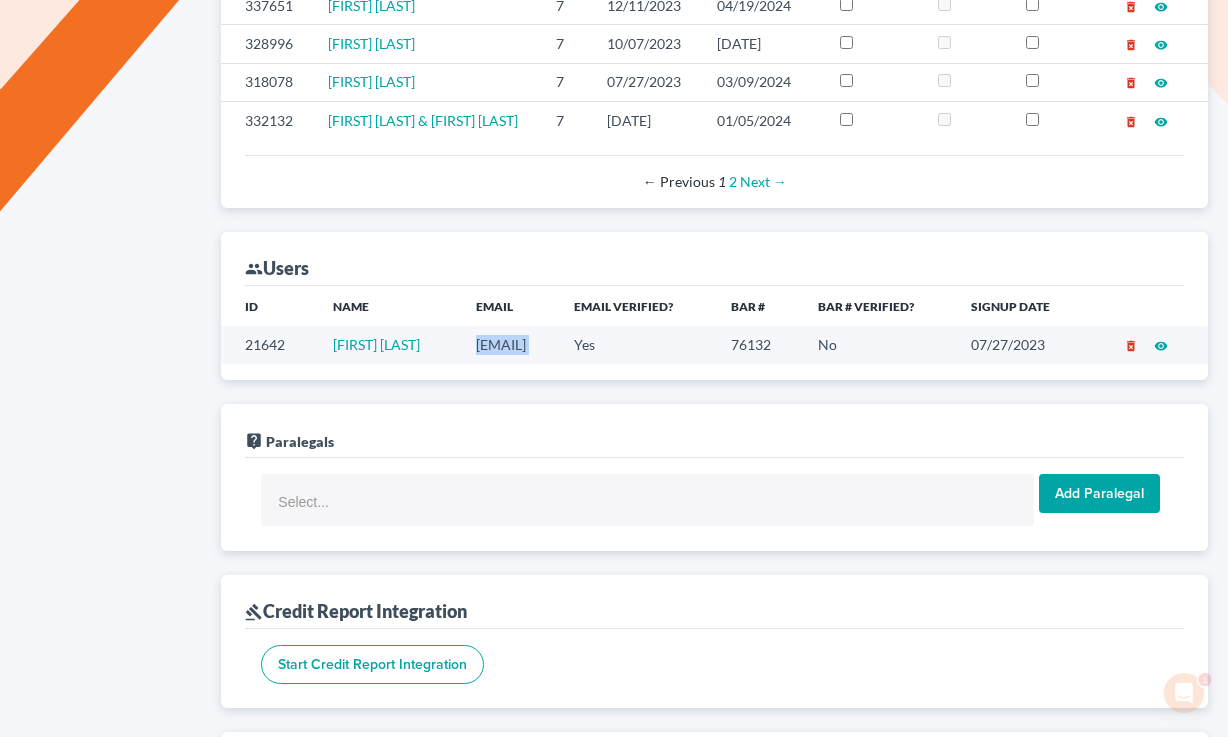 click on "martha@bankruptcysage.com" at bounding box center [509, 344] 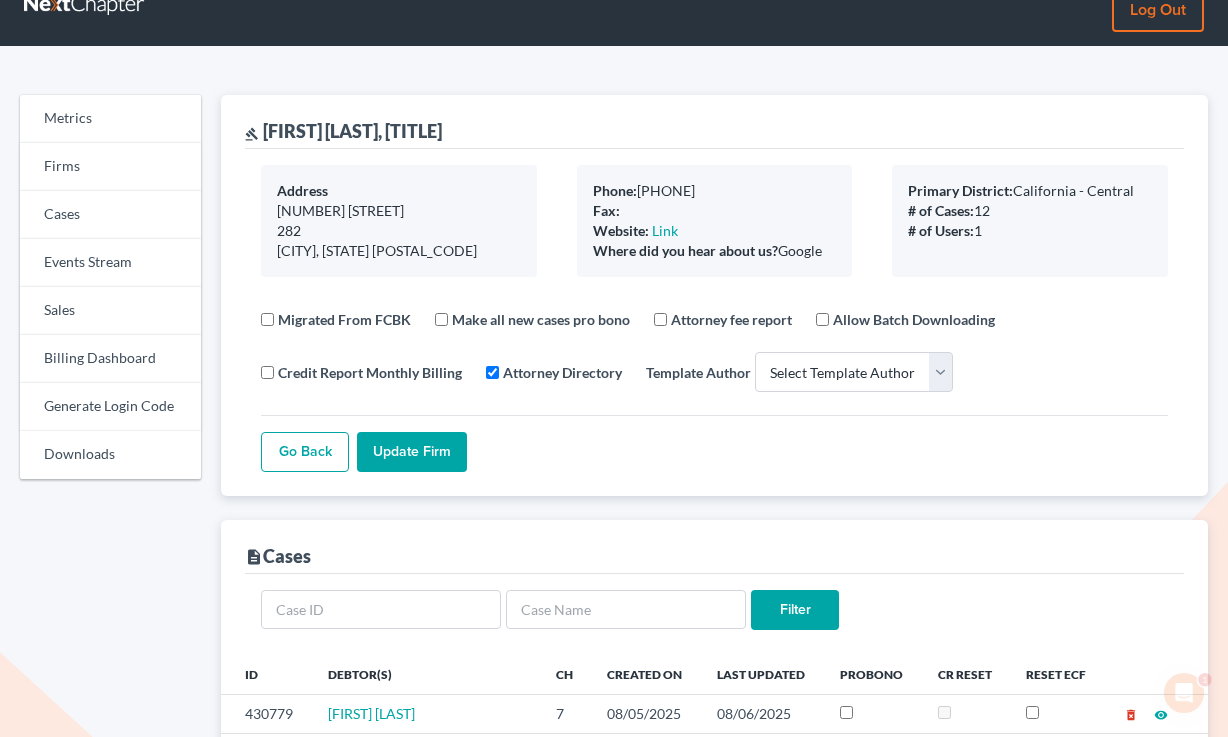 scroll, scrollTop: 0, scrollLeft: 0, axis: both 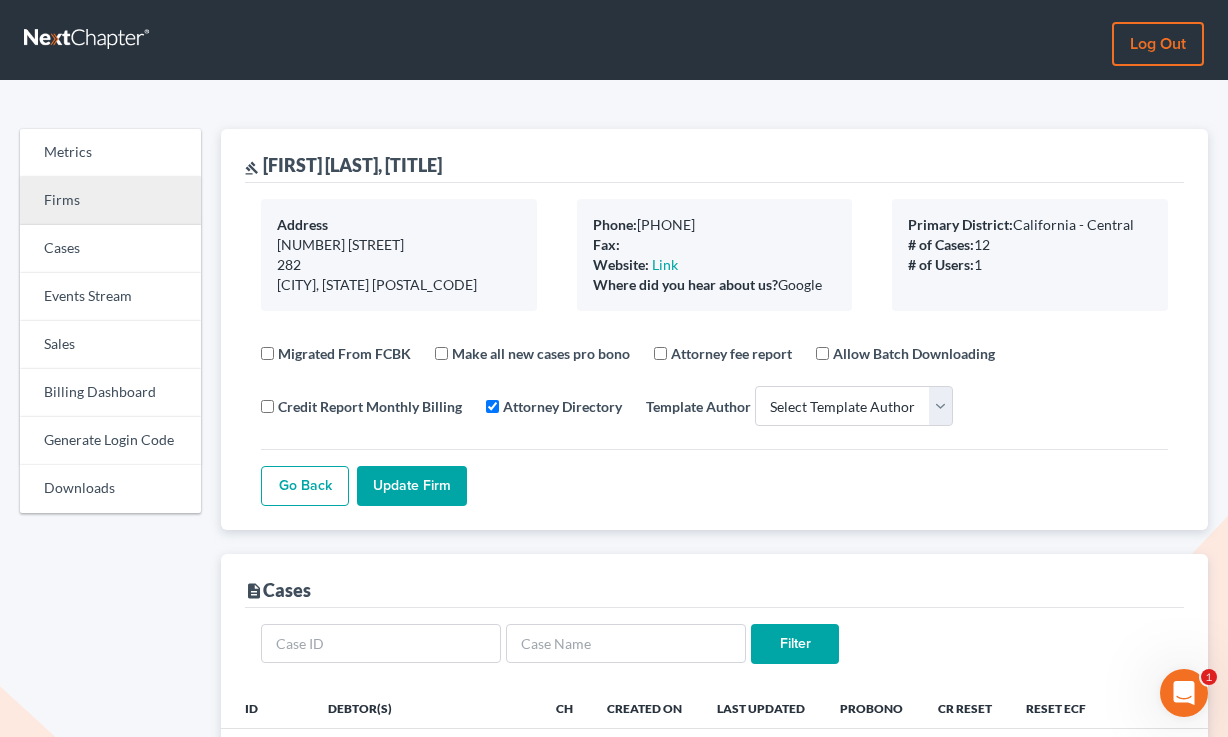 click on "Firms" at bounding box center (110, 201) 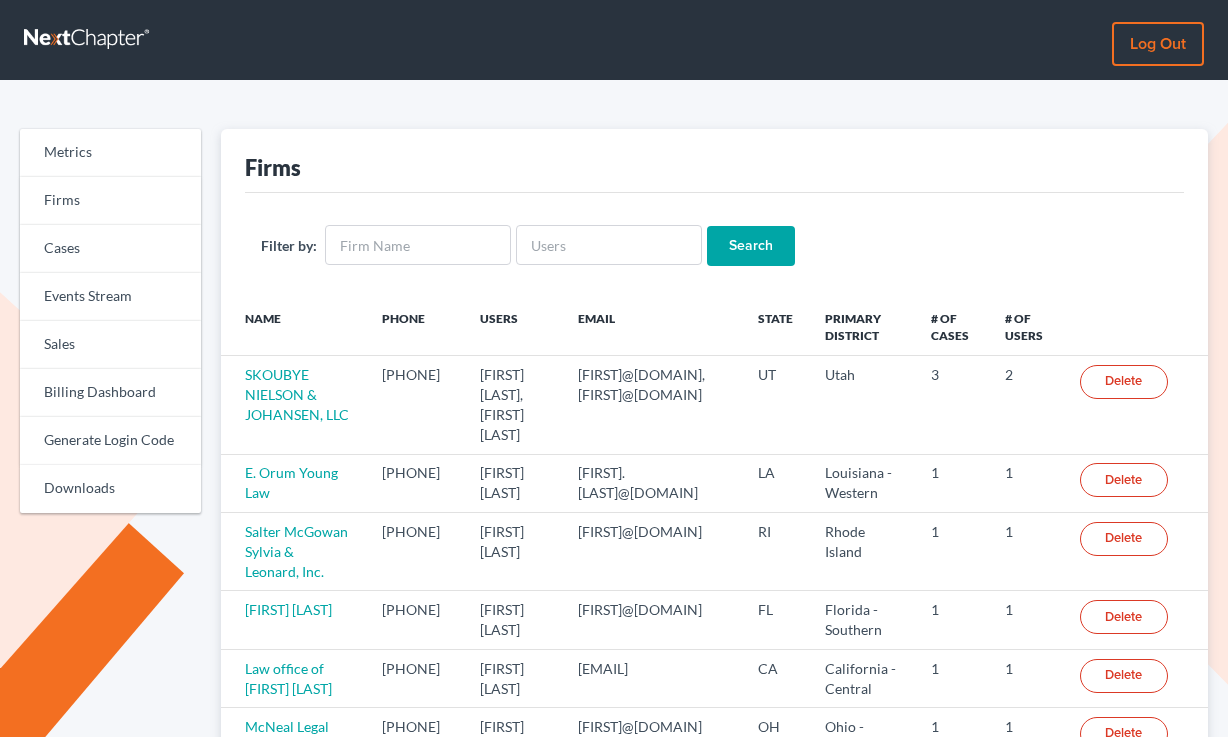 scroll, scrollTop: 0, scrollLeft: 0, axis: both 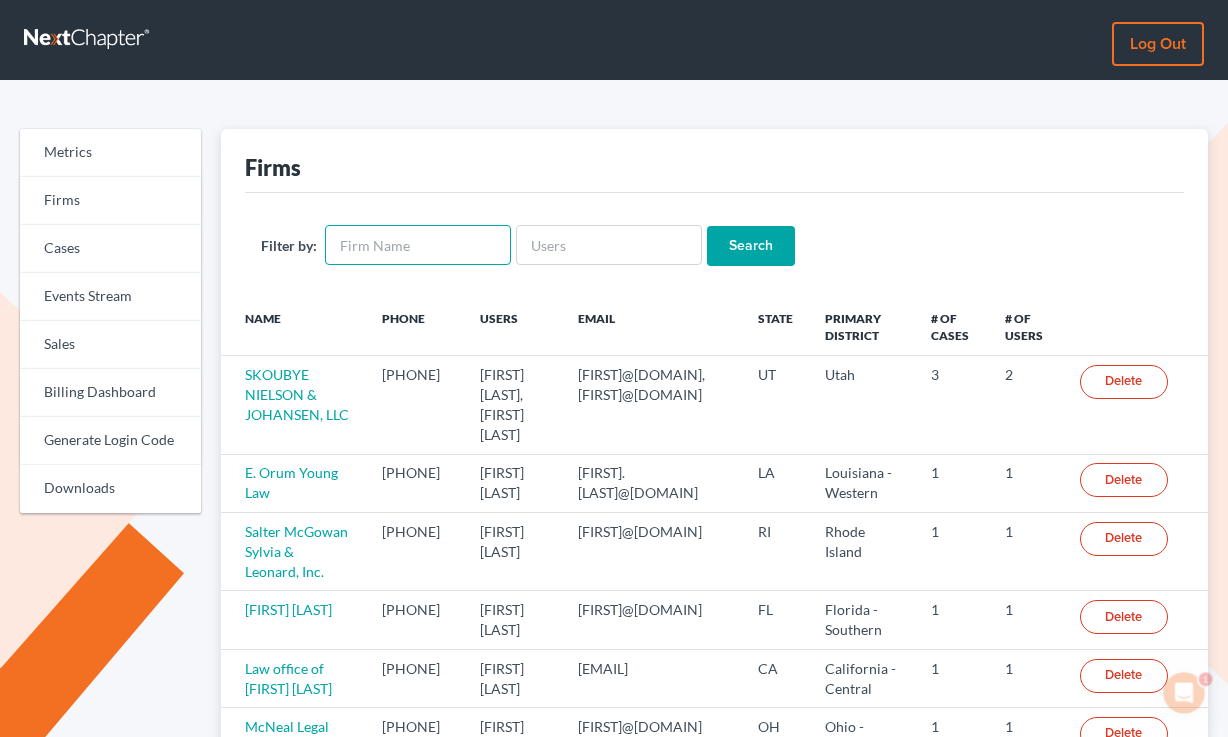 click at bounding box center [418, 245] 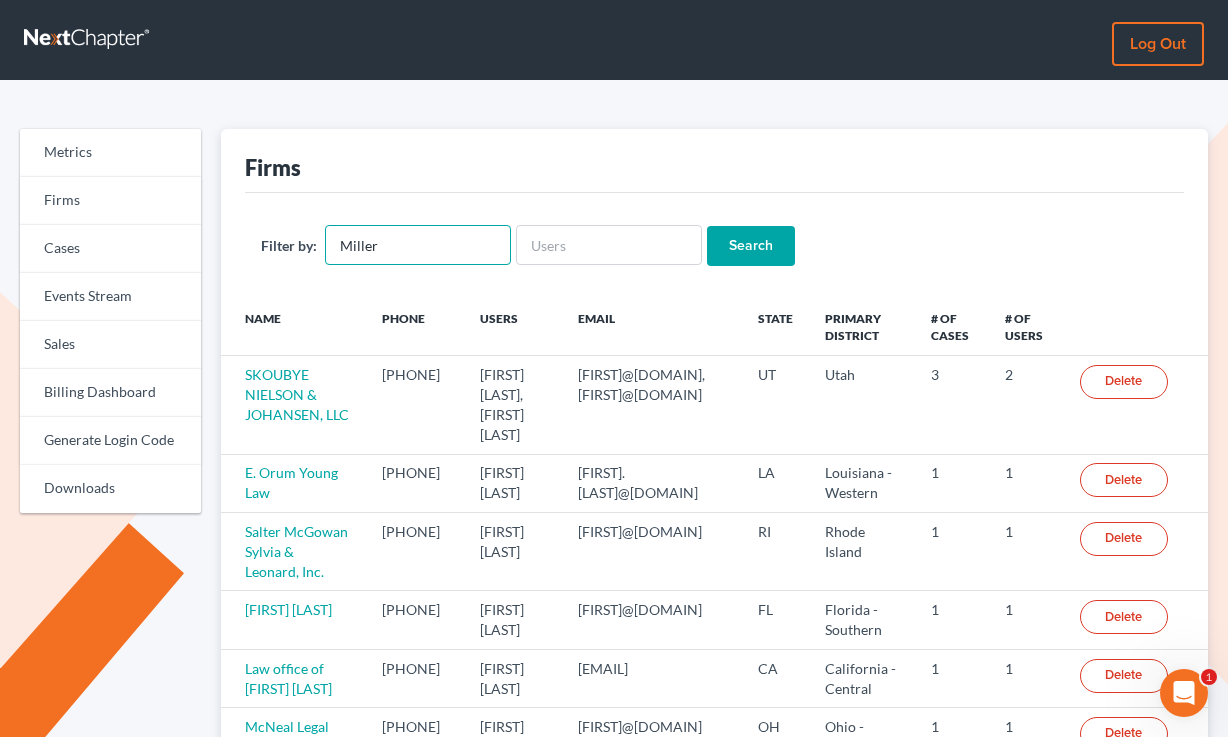 type on "Miller" 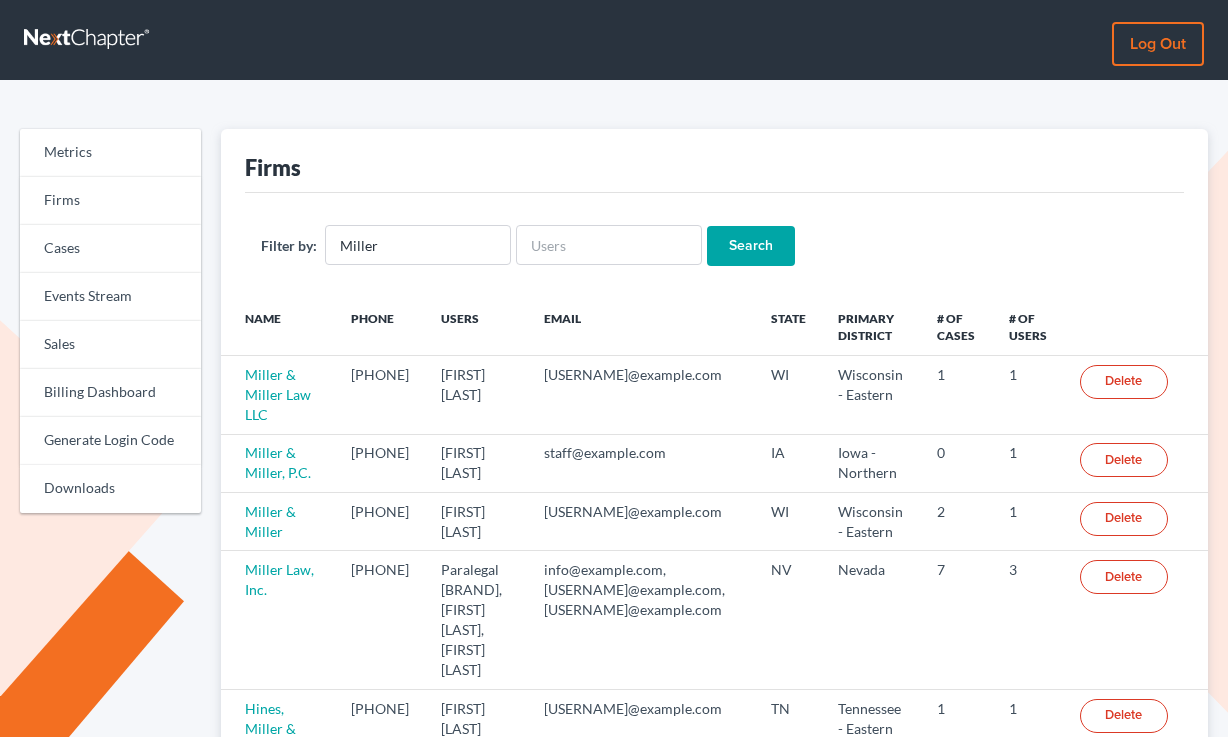 scroll, scrollTop: 0, scrollLeft: 0, axis: both 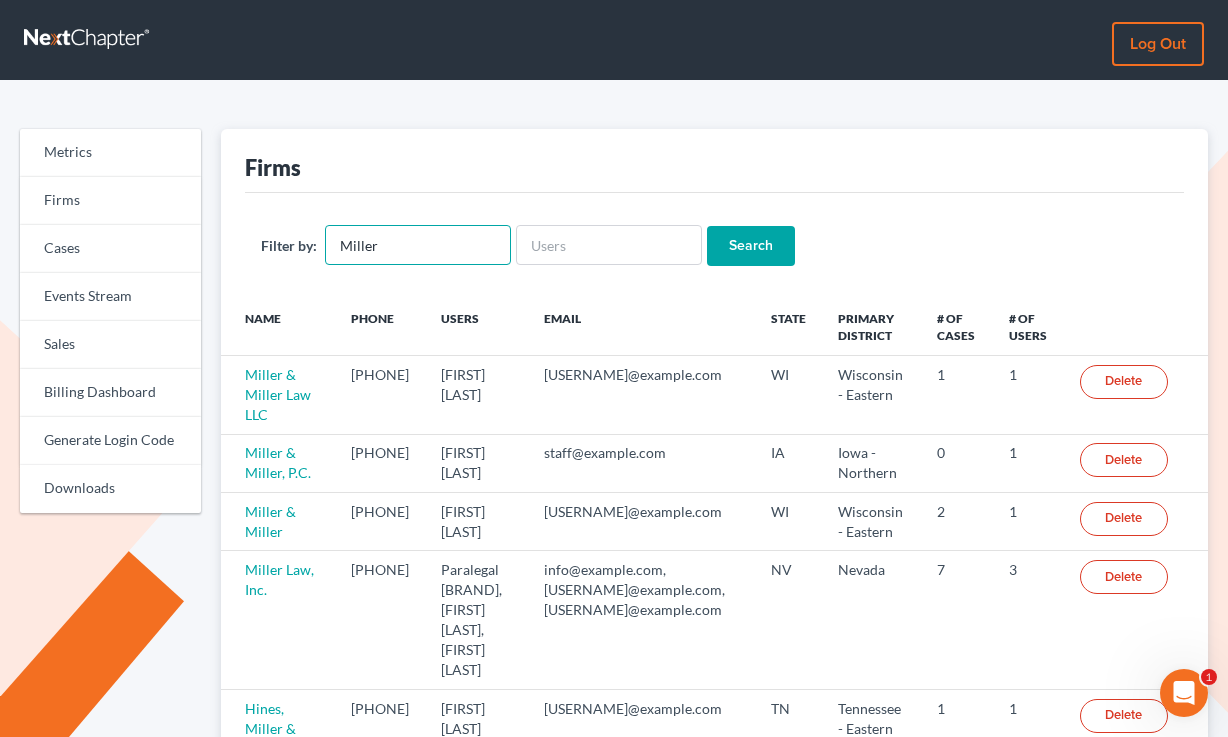 click on "Miller" at bounding box center [418, 245] 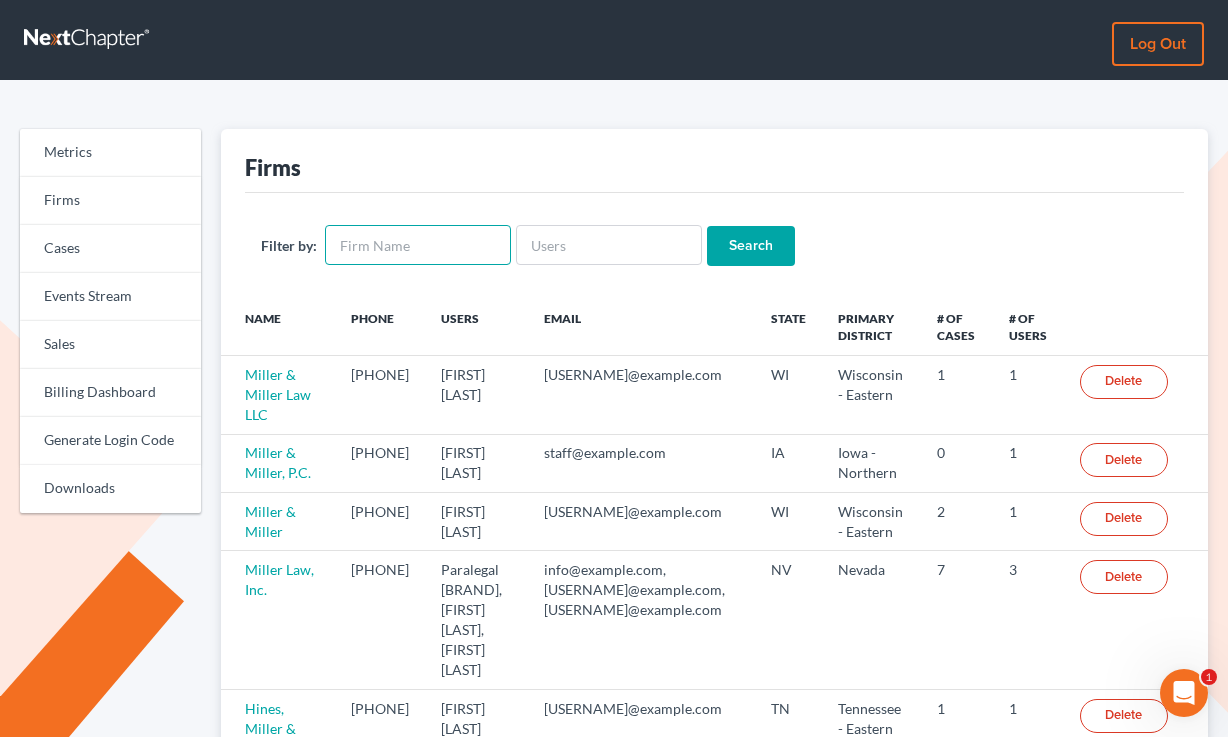 type 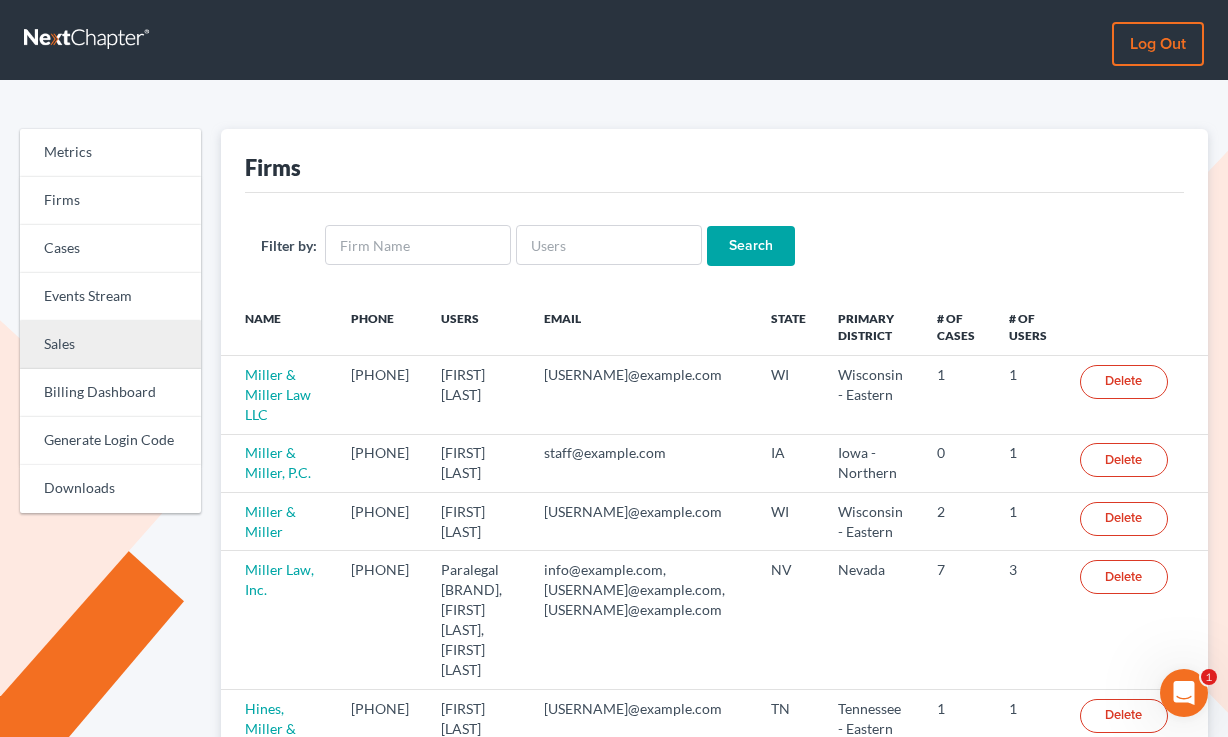 click on "Sales" at bounding box center (110, 345) 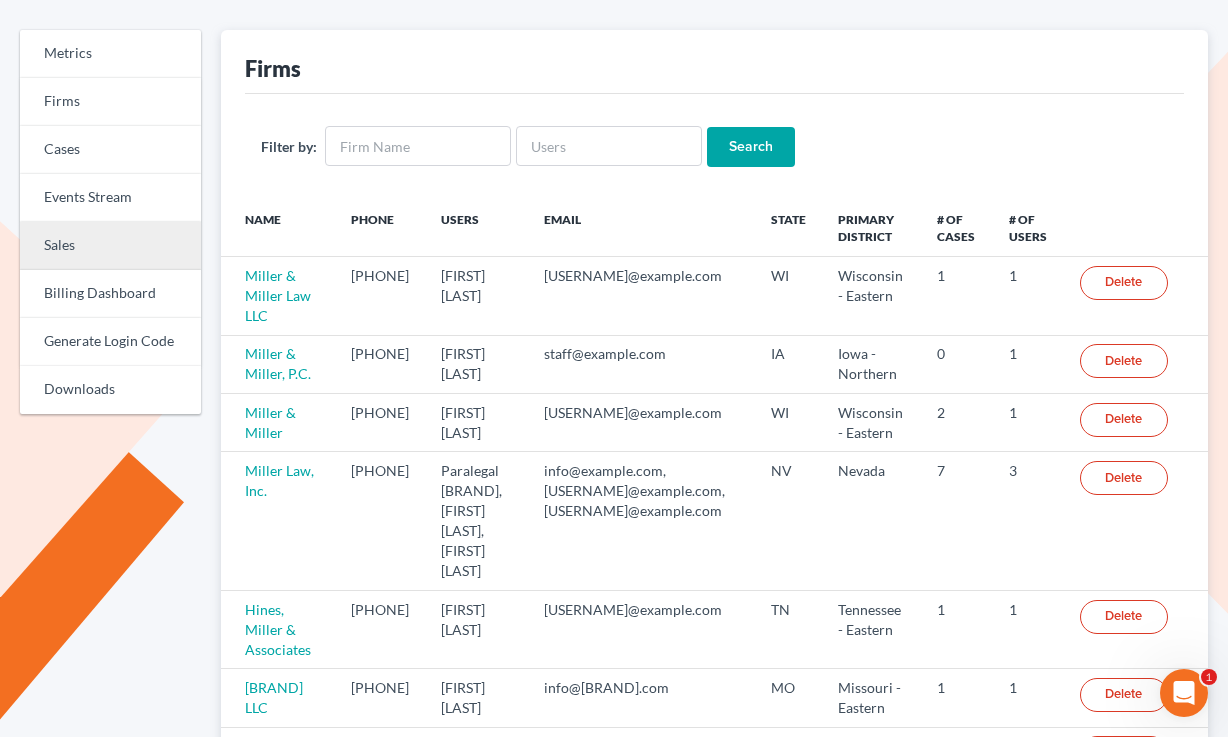 scroll, scrollTop: 177, scrollLeft: 0, axis: vertical 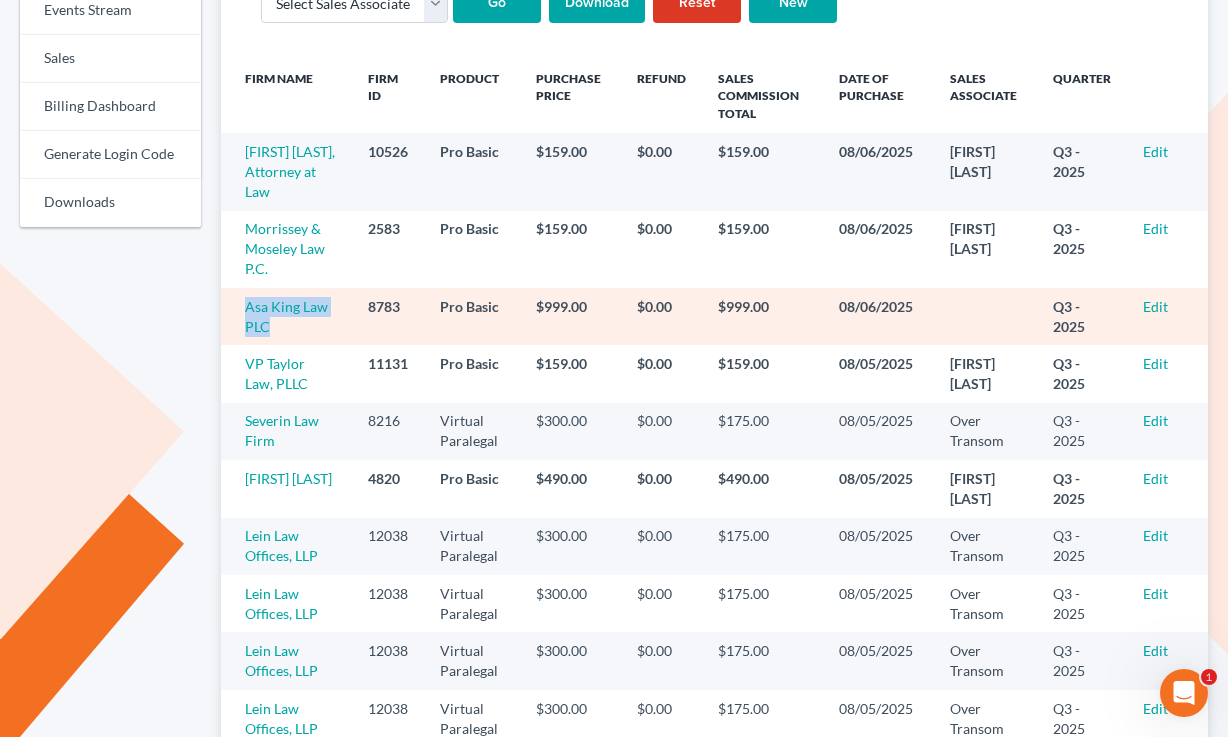 drag, startPoint x: 287, startPoint y: 354, endPoint x: 229, endPoint y: 324, distance: 65.29931 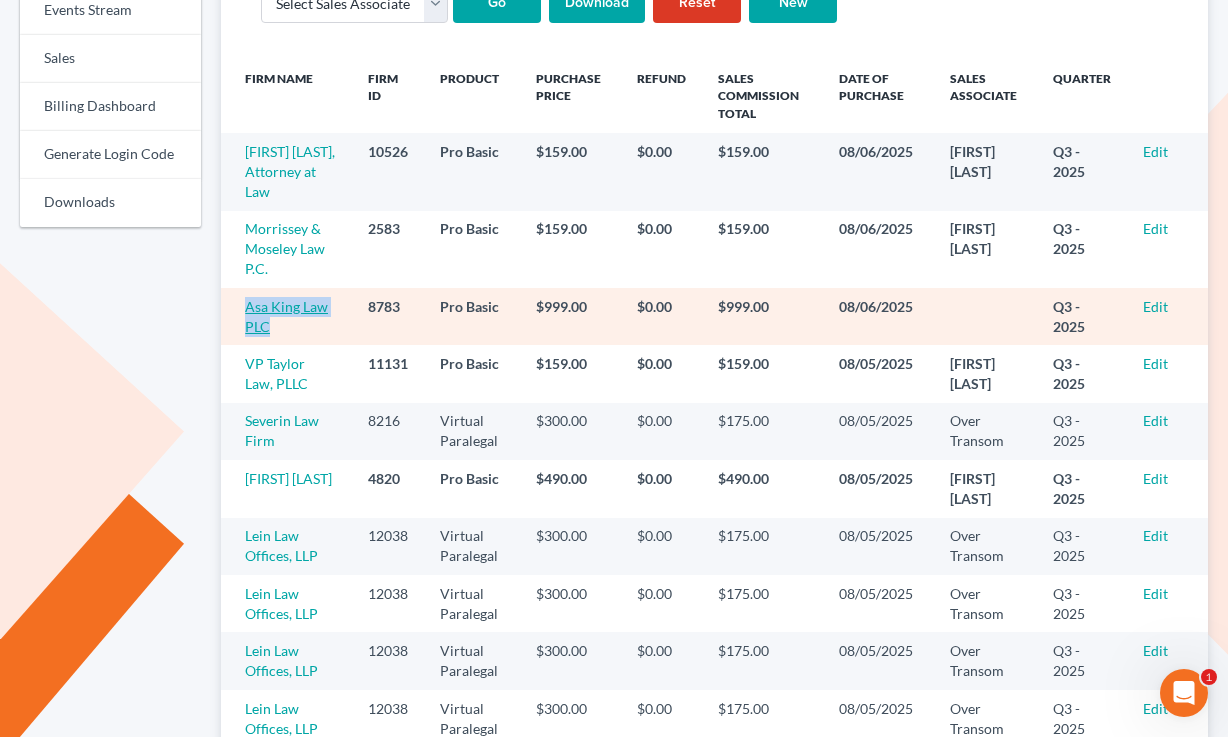 click on "Asa King Law PLC" at bounding box center (286, 316) 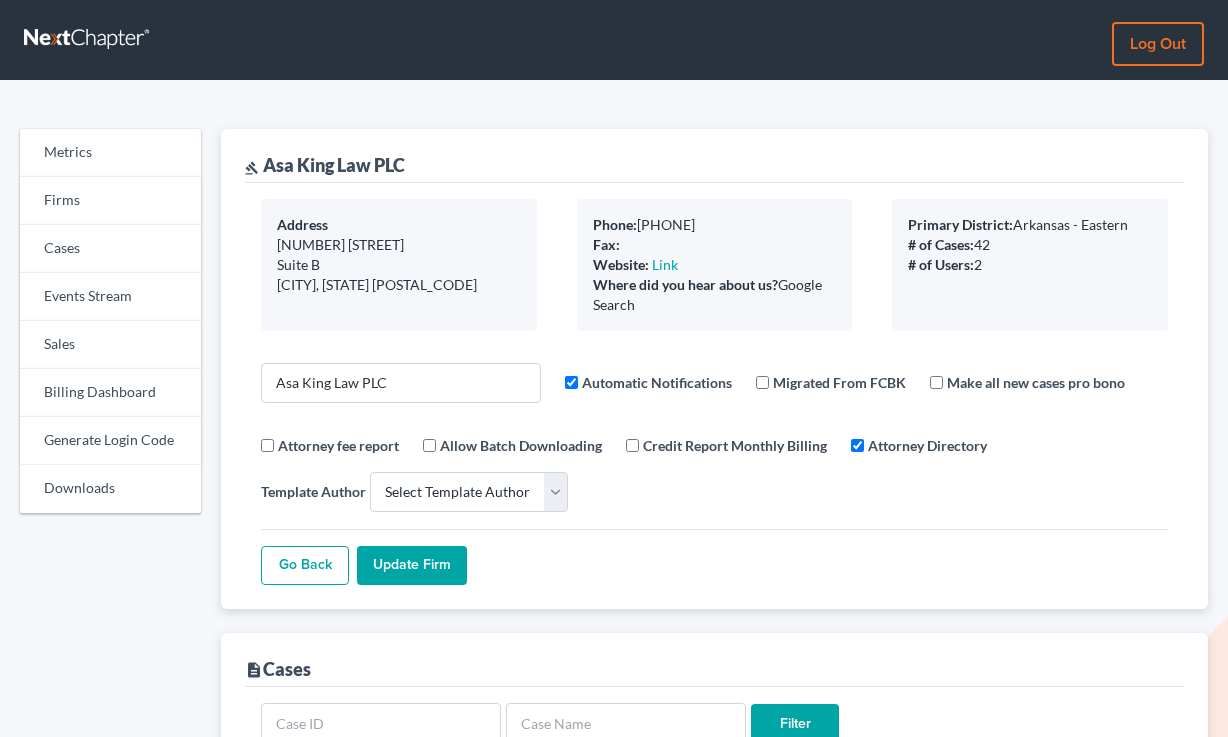 select 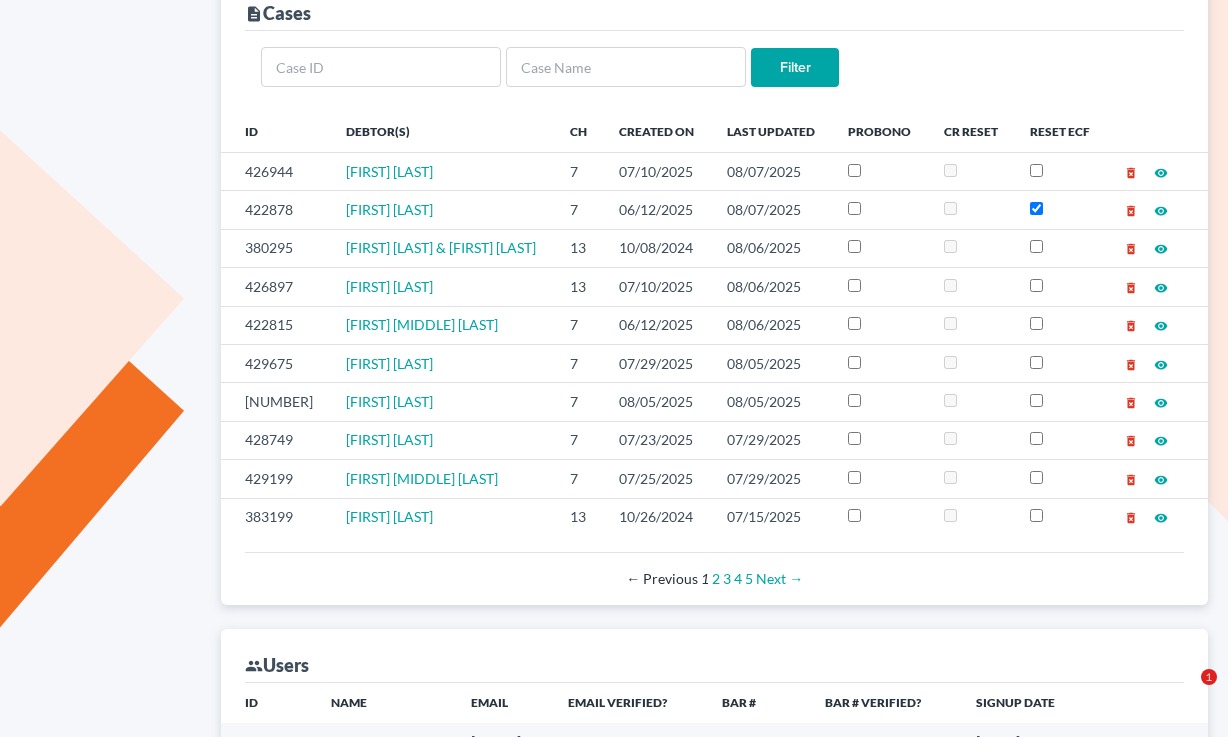 scroll, scrollTop: 698, scrollLeft: 0, axis: vertical 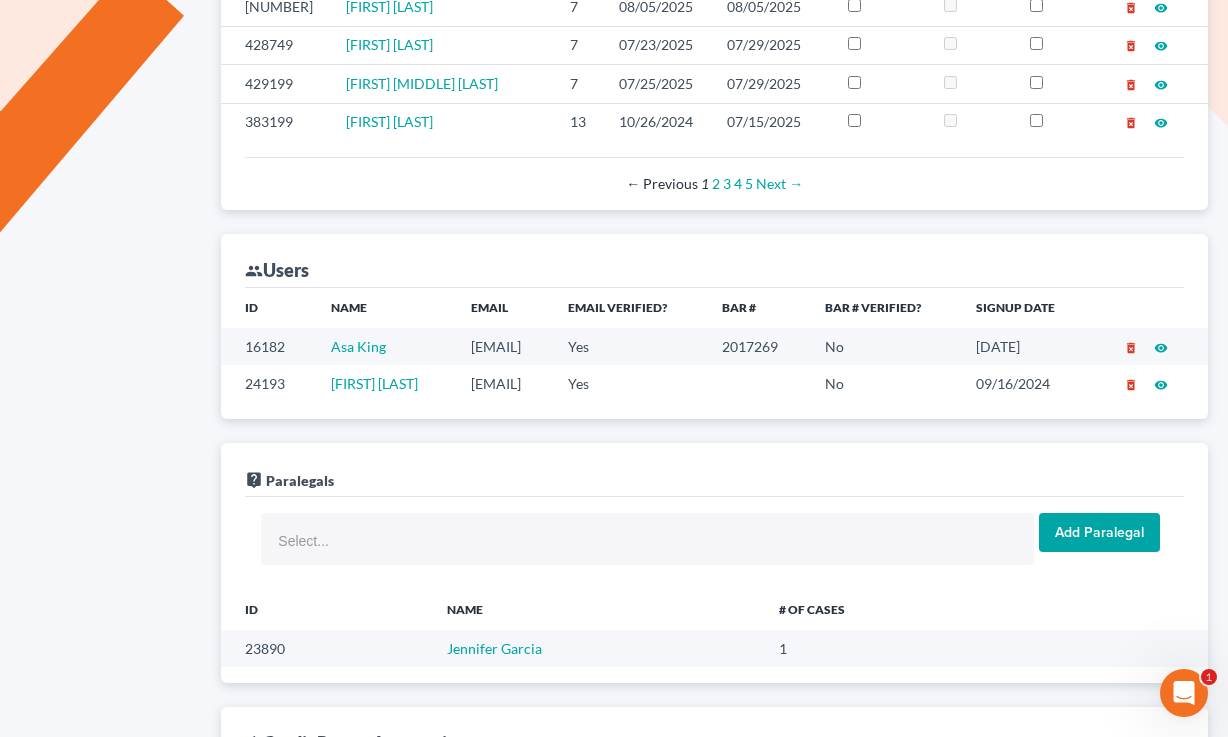 click on "[EMAIL]" at bounding box center [503, 346] 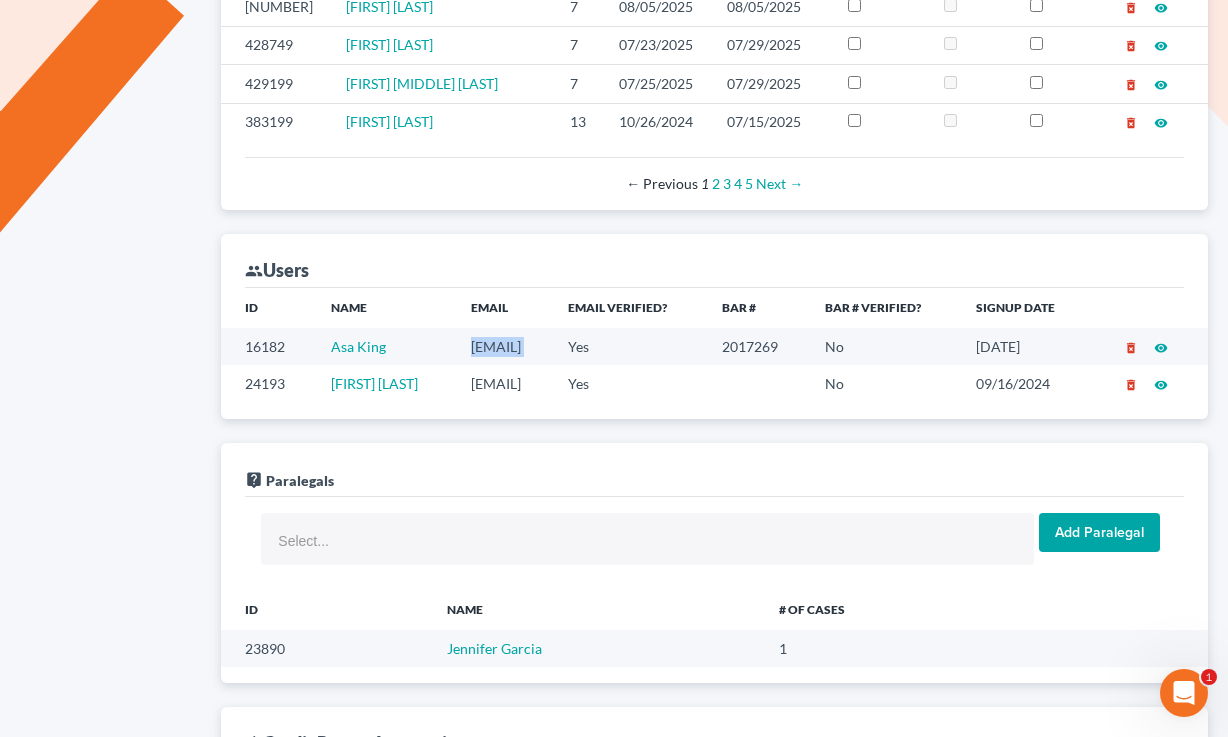 click on "[EMAIL]" at bounding box center [503, 346] 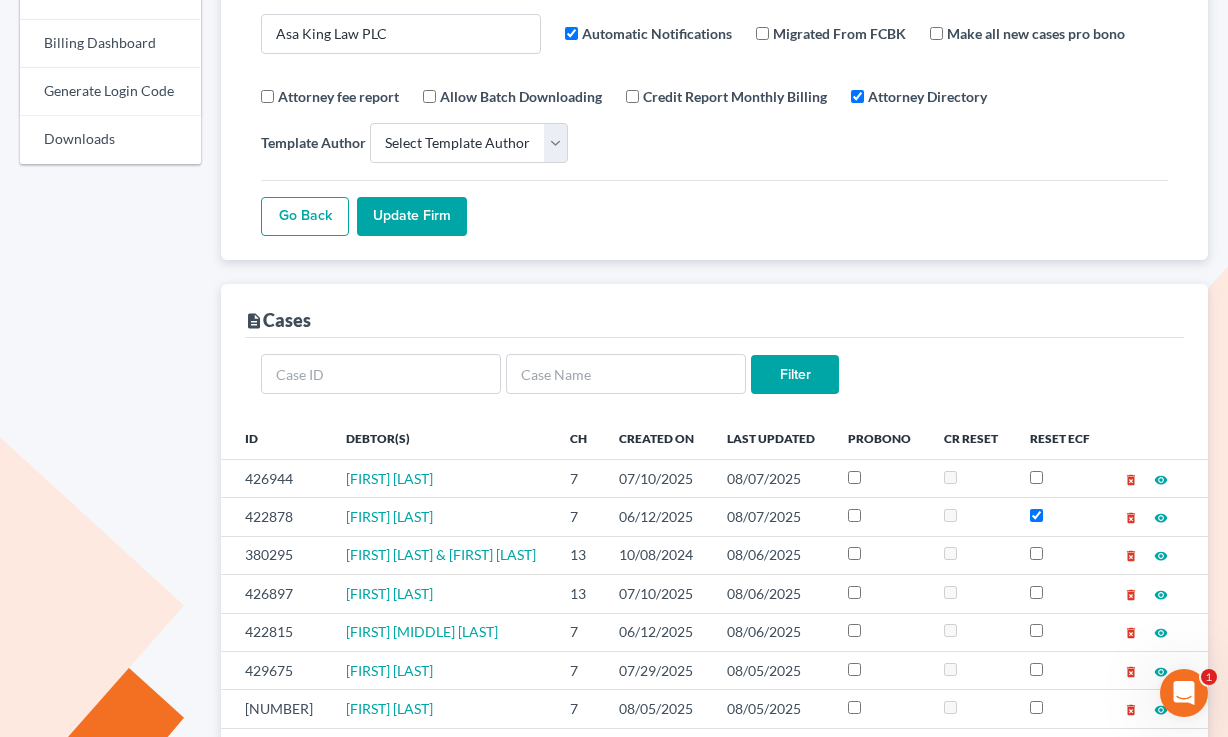 scroll, scrollTop: 0, scrollLeft: 0, axis: both 